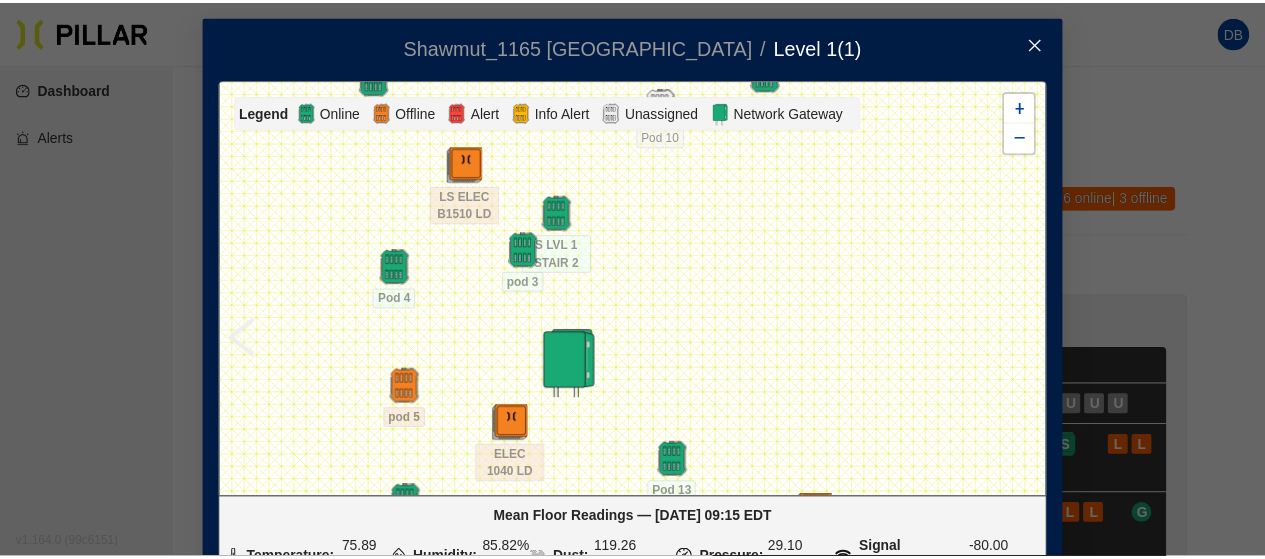 scroll, scrollTop: 0, scrollLeft: 0, axis: both 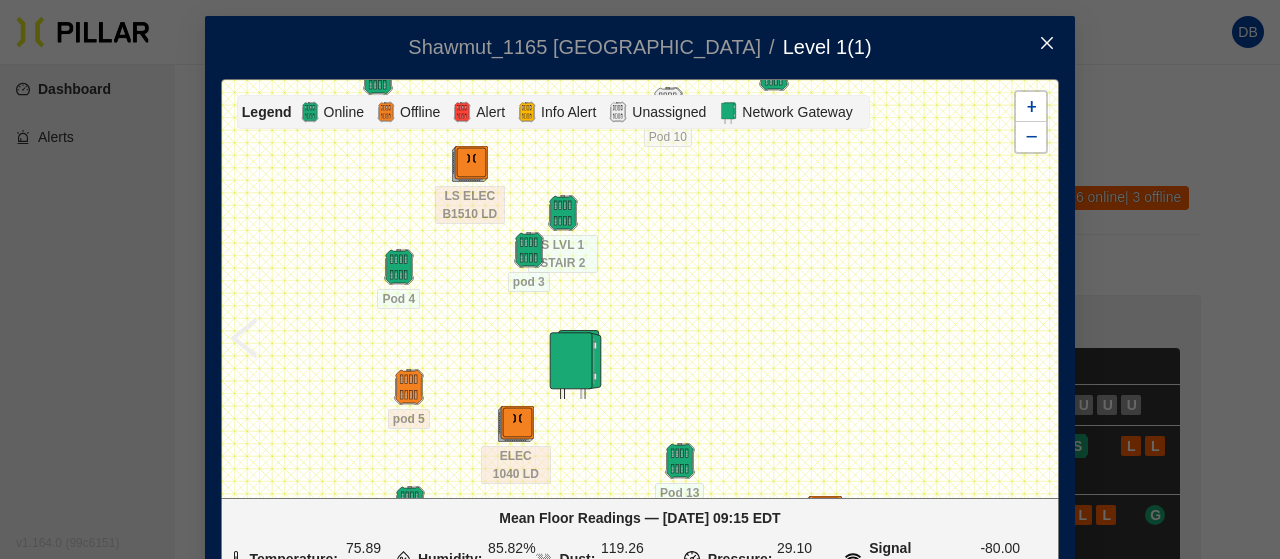 click 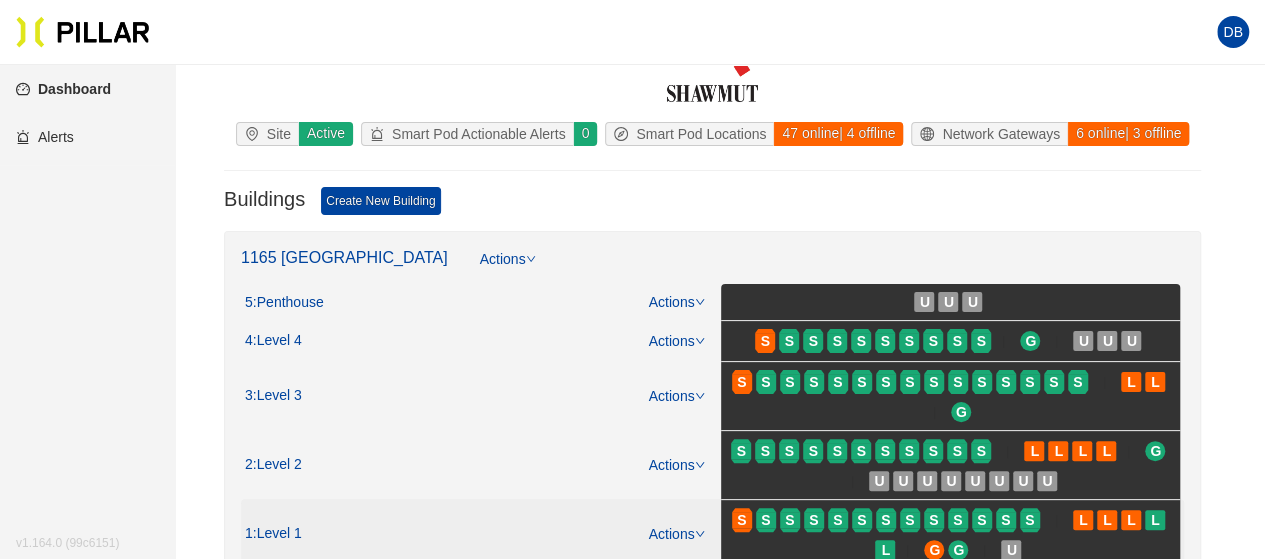 scroll, scrollTop: 200, scrollLeft: 0, axis: vertical 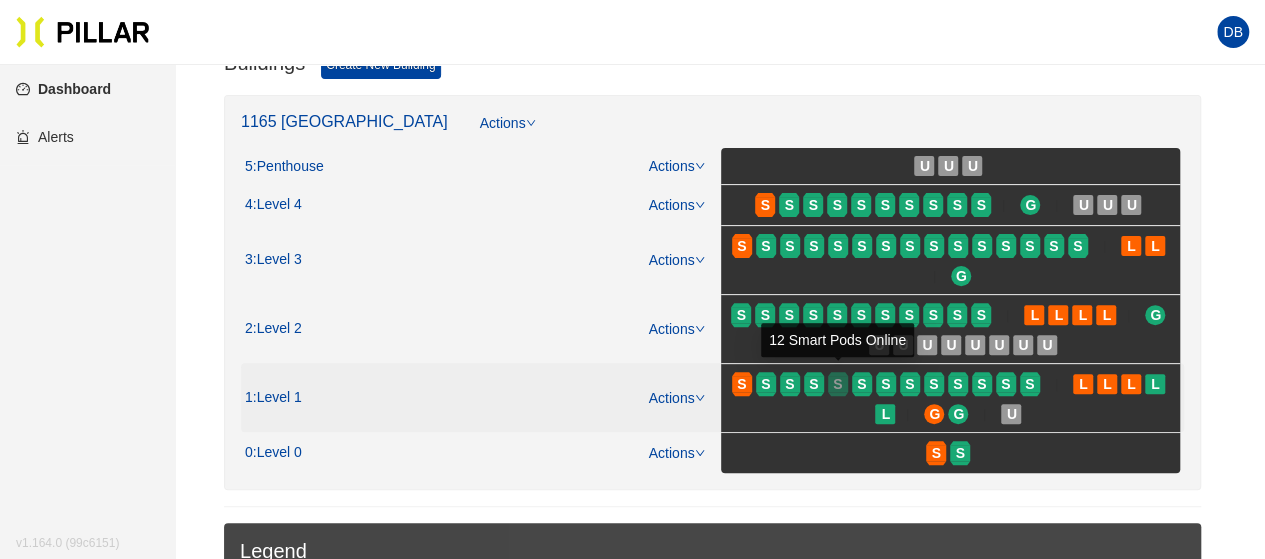 click on "S" at bounding box center (837, 384) 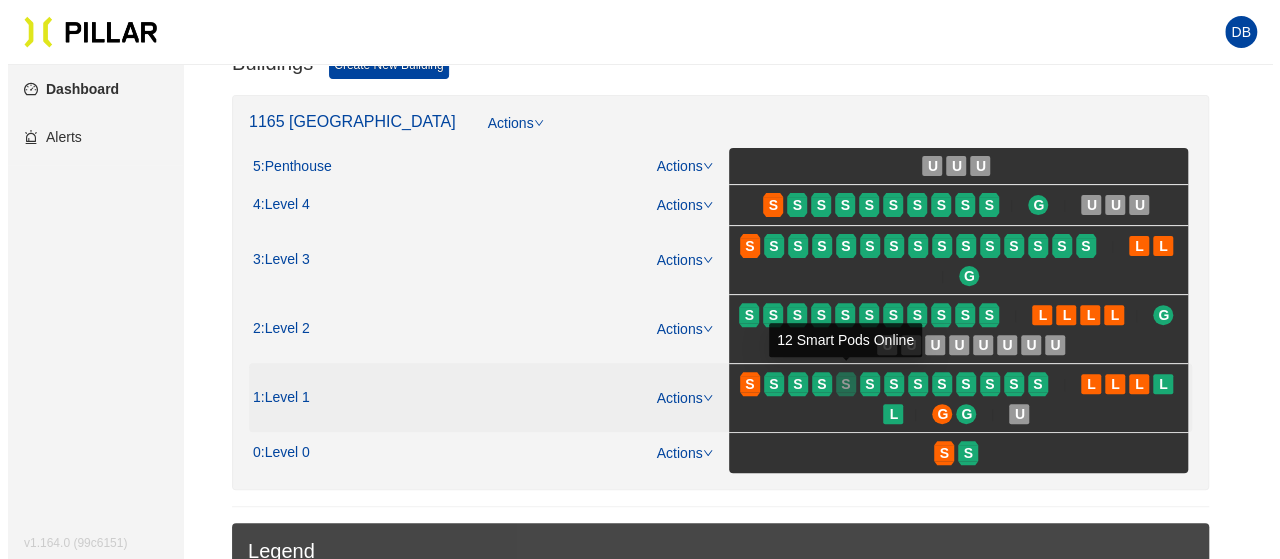 scroll, scrollTop: 0, scrollLeft: 0, axis: both 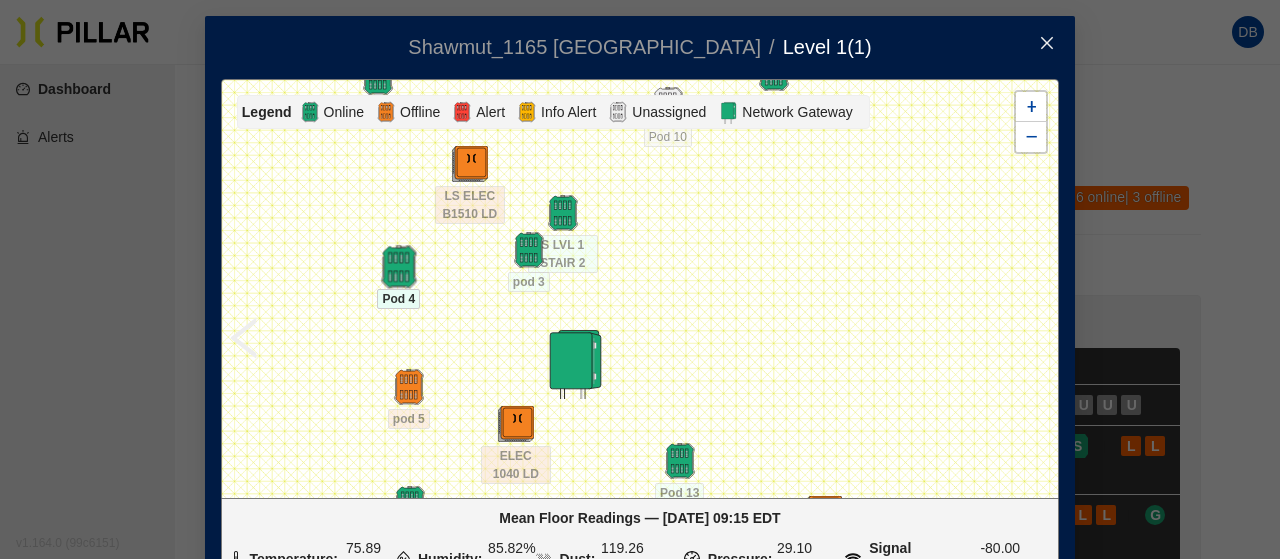 click at bounding box center [398, 267] 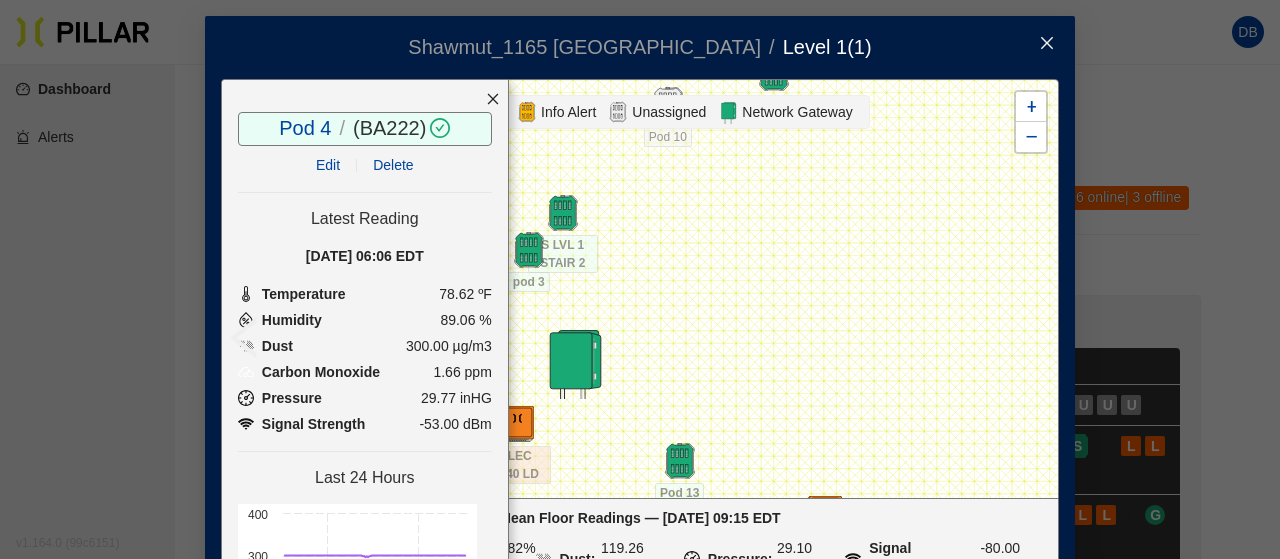 click at bounding box center (493, 99) 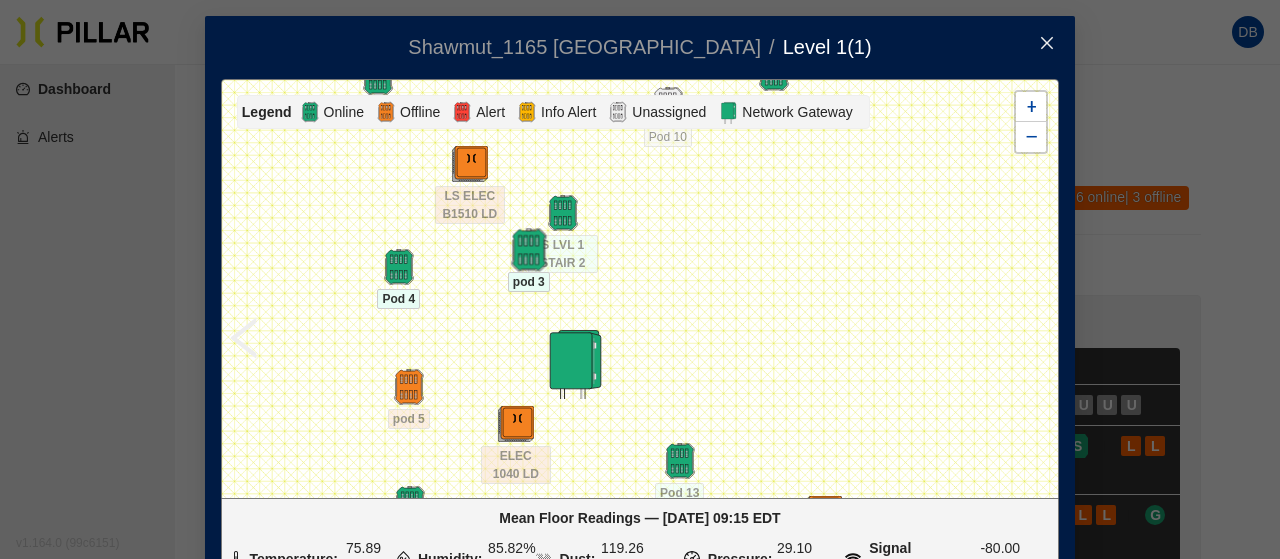 click at bounding box center (528, 250) 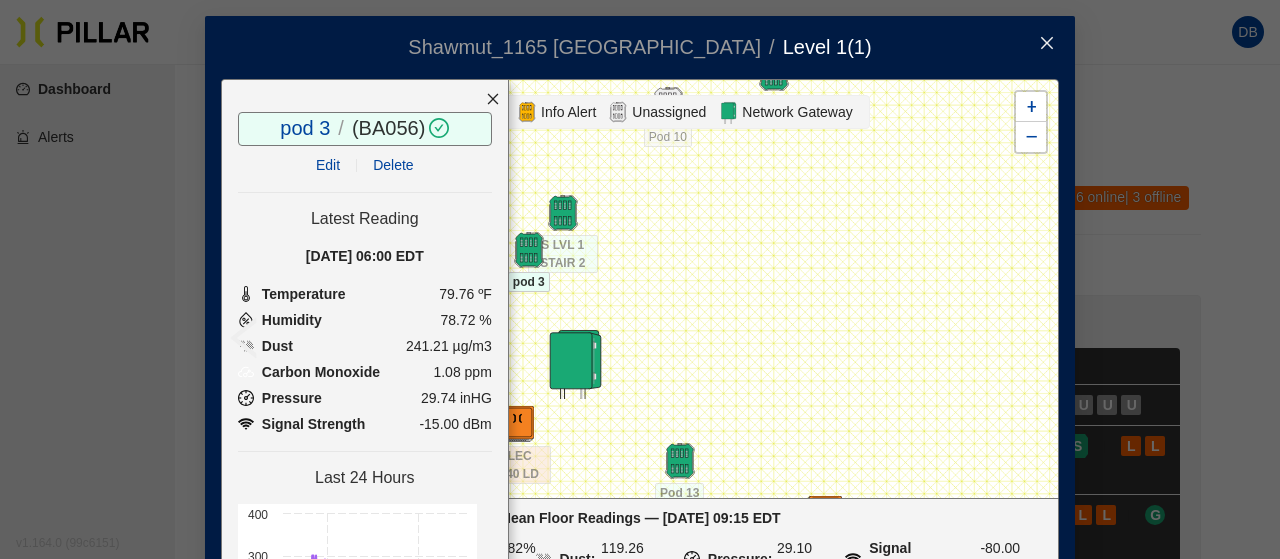 click 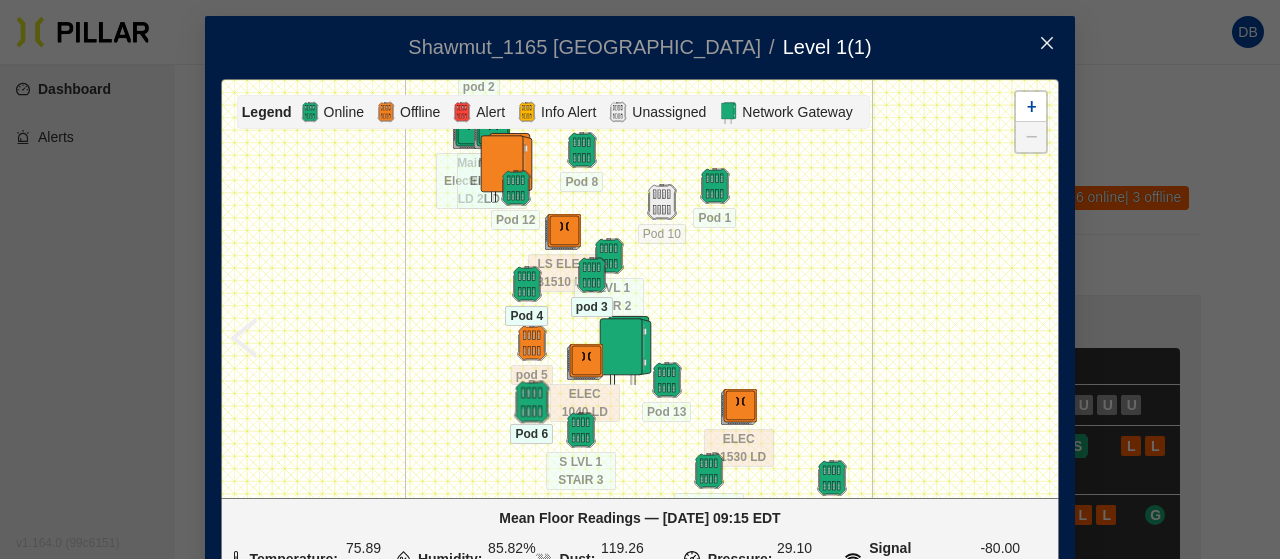 click at bounding box center (531, 402) 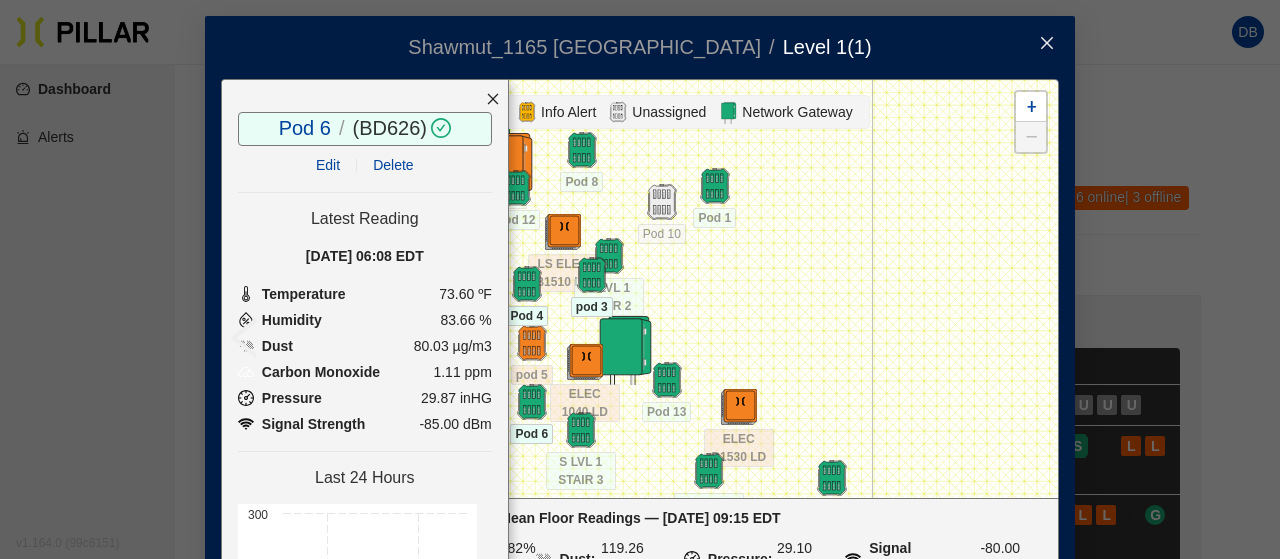 click 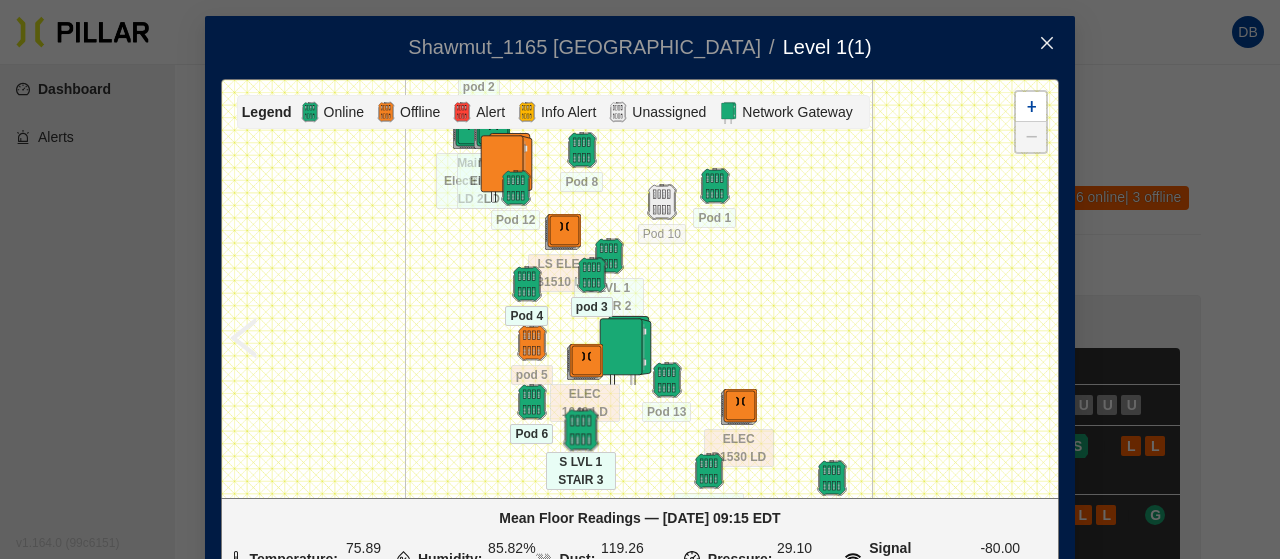 click at bounding box center [580, 430] 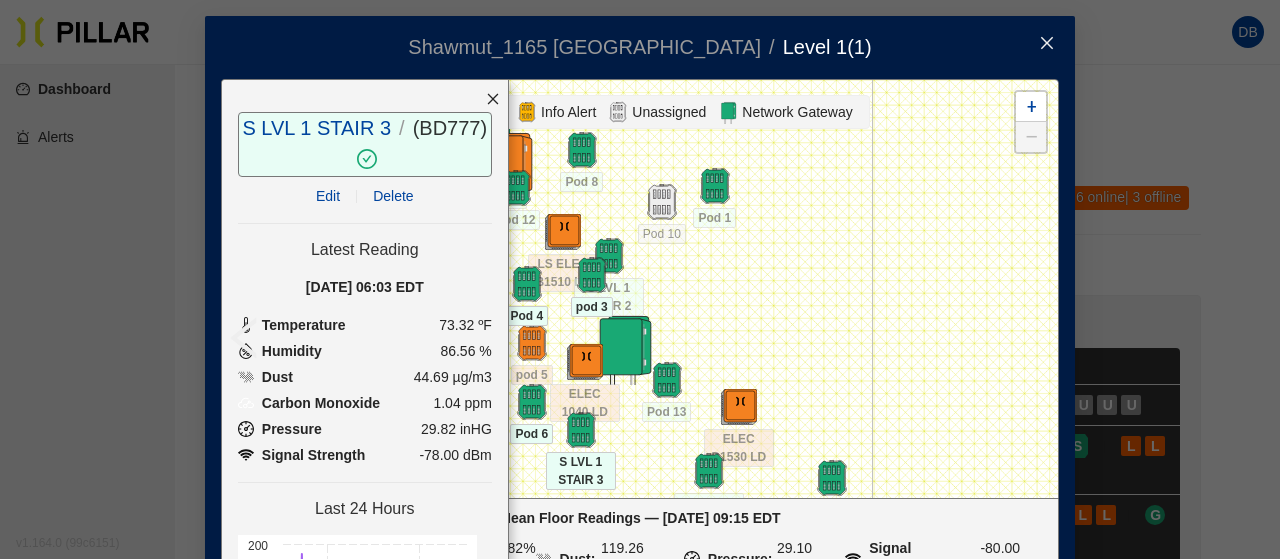 click 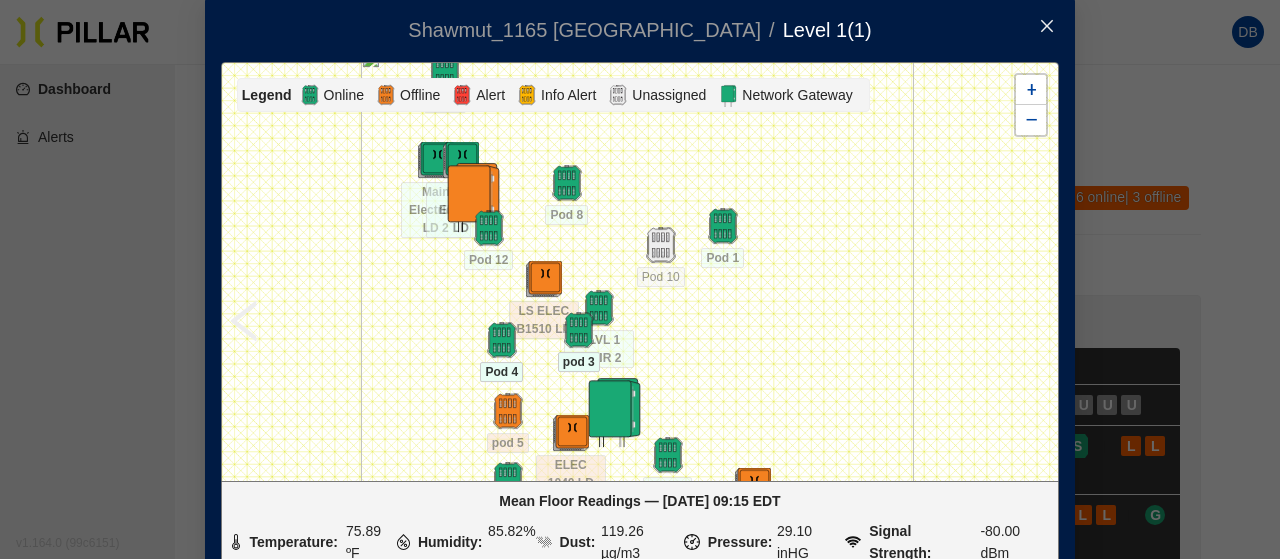 scroll, scrollTop: 115, scrollLeft: 0, axis: vertical 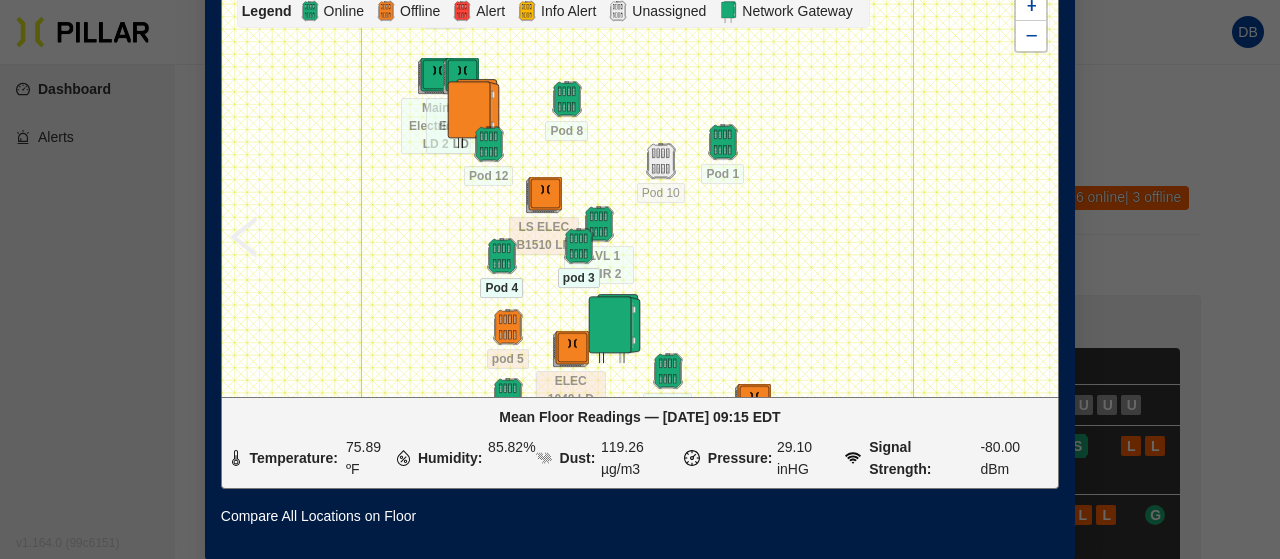 drag, startPoint x: 530, startPoint y: 235, endPoint x: 522, endPoint y: 404, distance: 169.18924 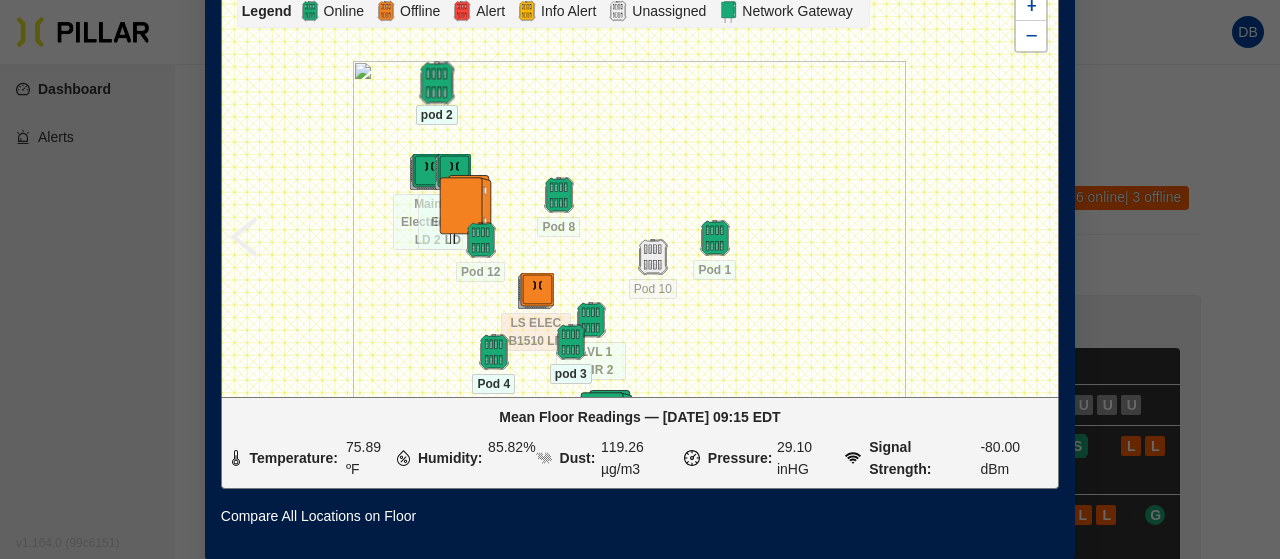 click on "ELEC 1040 LD
ELEC D1530 LD
LS ELEC B1510 LD
Main Electrical LD 2
Main Electric LD
N LVL 1 GYM
N LVL 1 STAIR 4
Pod 1
Pod 10
Pod 12
Pod 13
+" at bounding box center (640, 187) 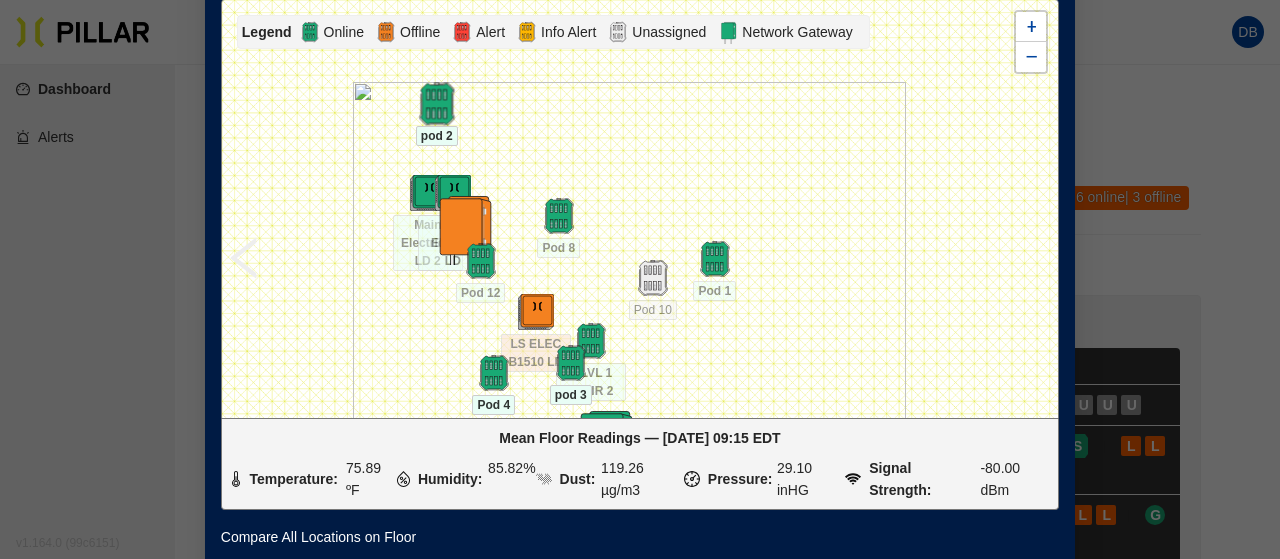click at bounding box center (436, 104) 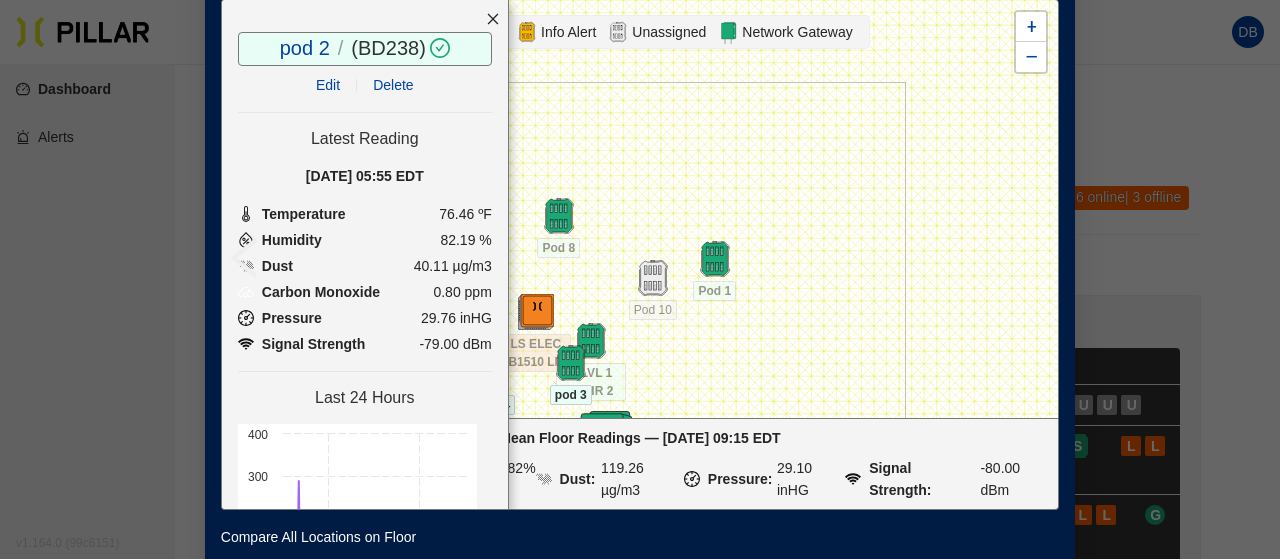 click 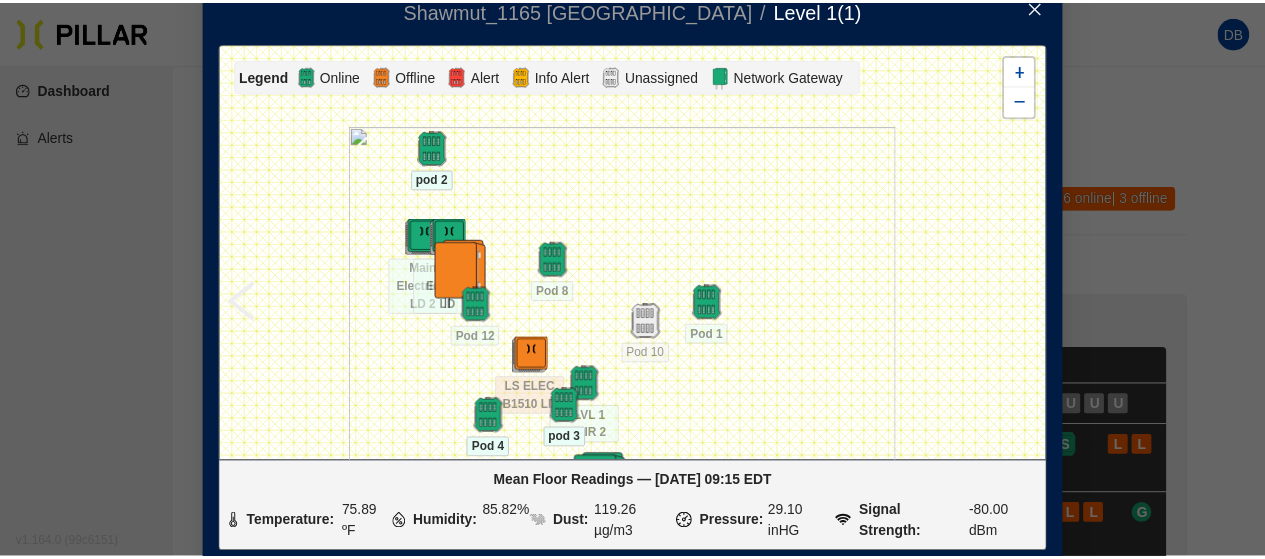 scroll, scrollTop: 0, scrollLeft: 0, axis: both 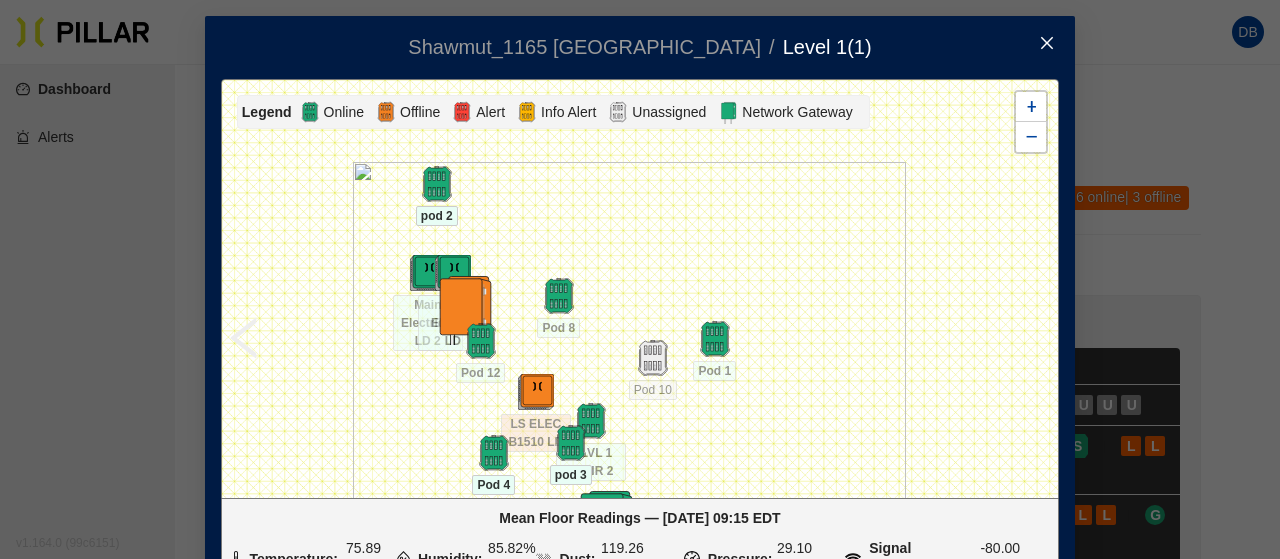 click 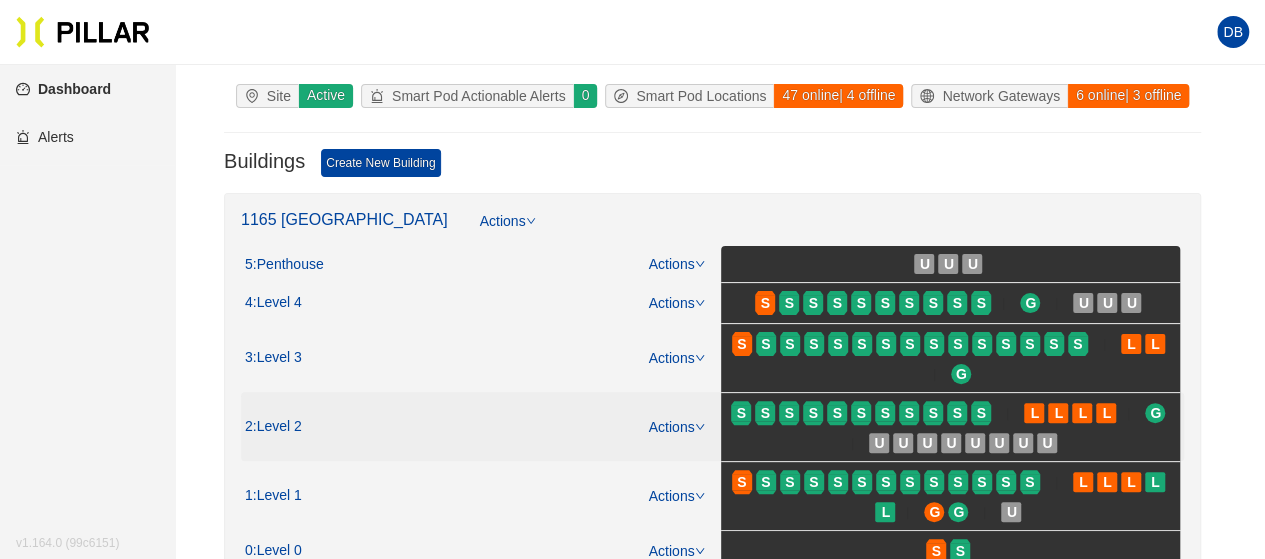 scroll, scrollTop: 200, scrollLeft: 0, axis: vertical 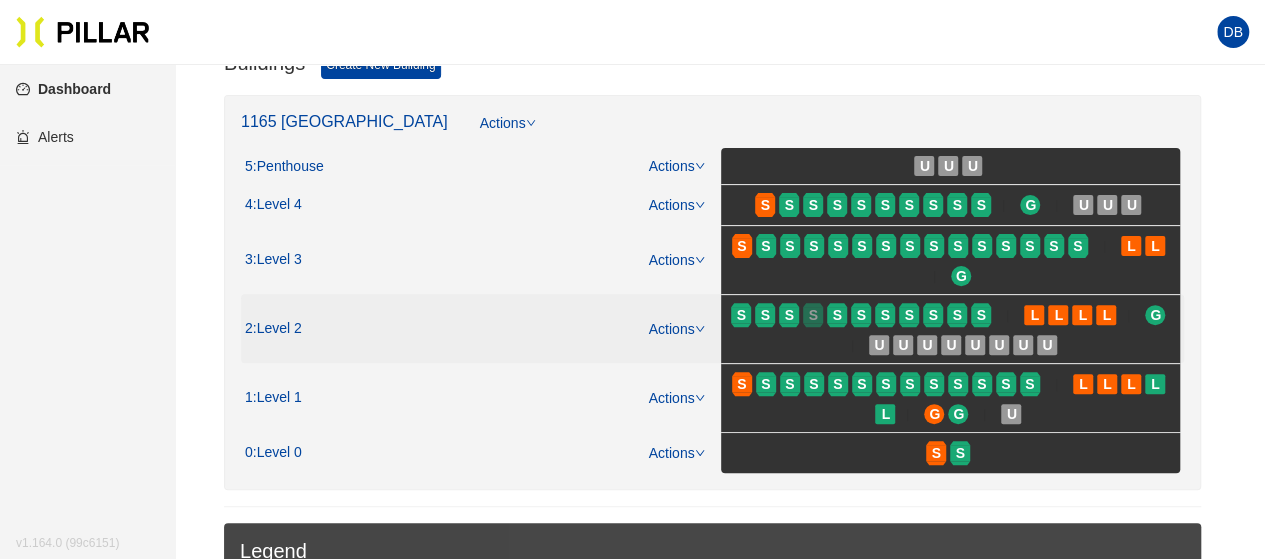 click on "S" at bounding box center [813, 315] 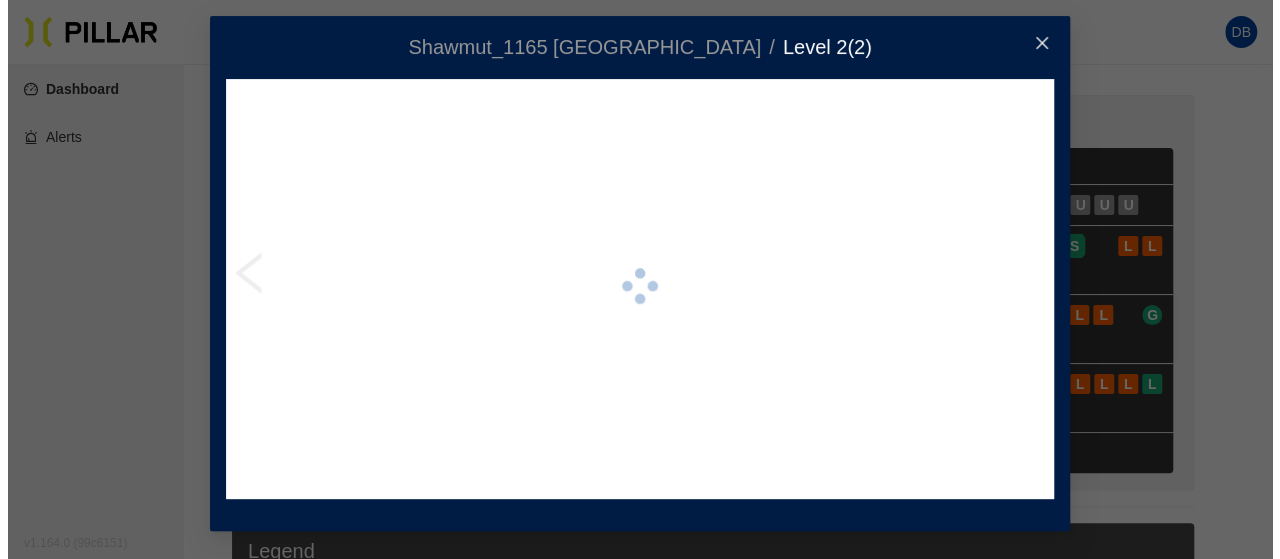 scroll, scrollTop: 0, scrollLeft: 0, axis: both 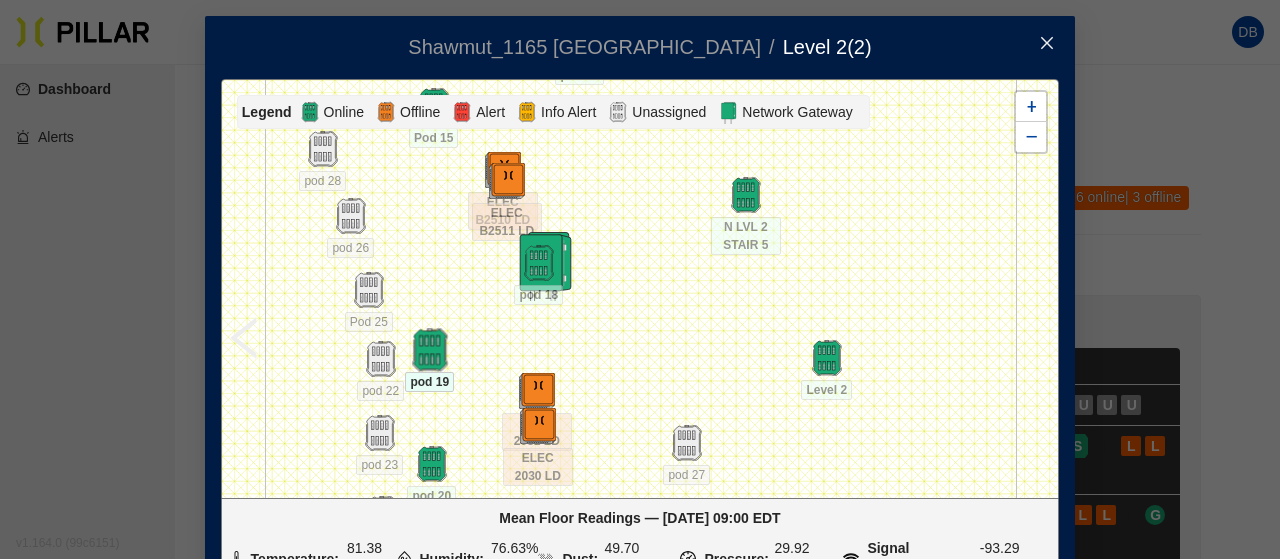 click at bounding box center [429, 350] 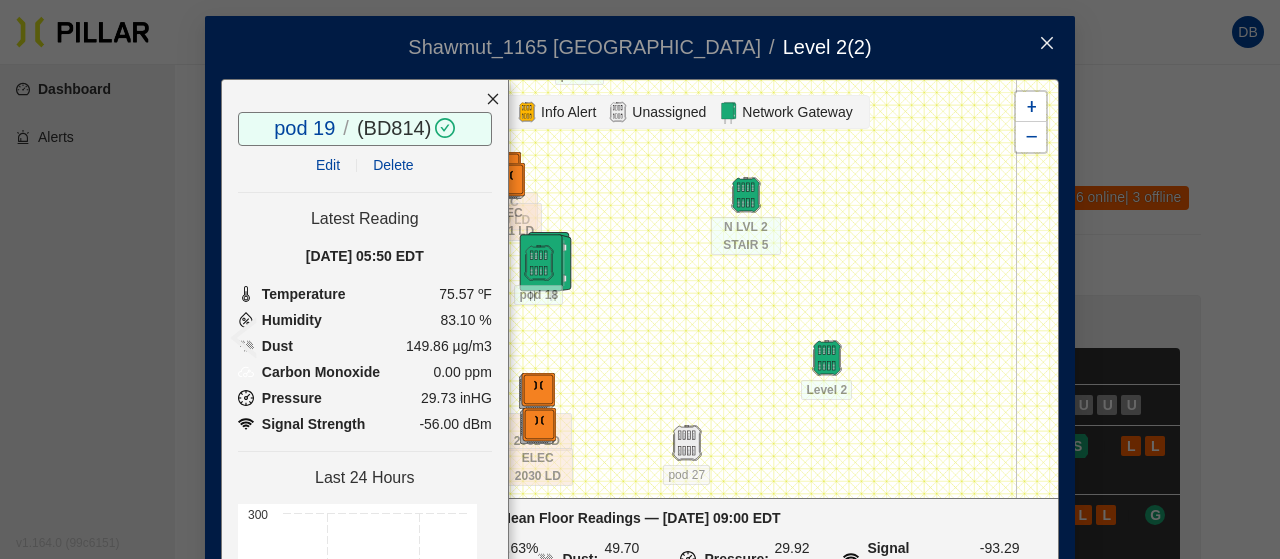 click 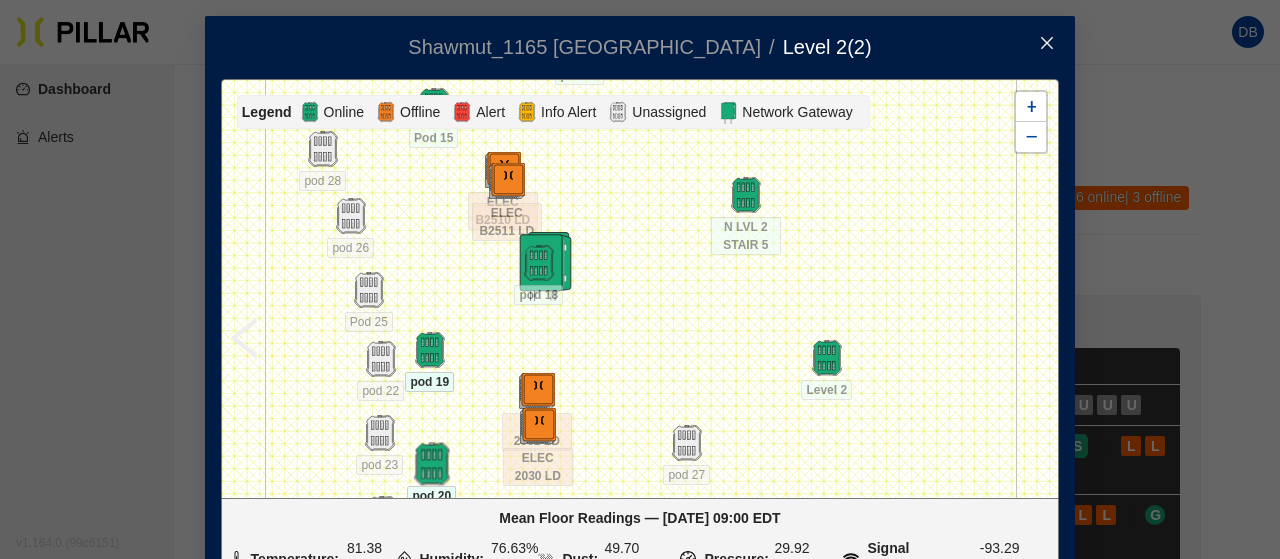 click at bounding box center [431, 464] 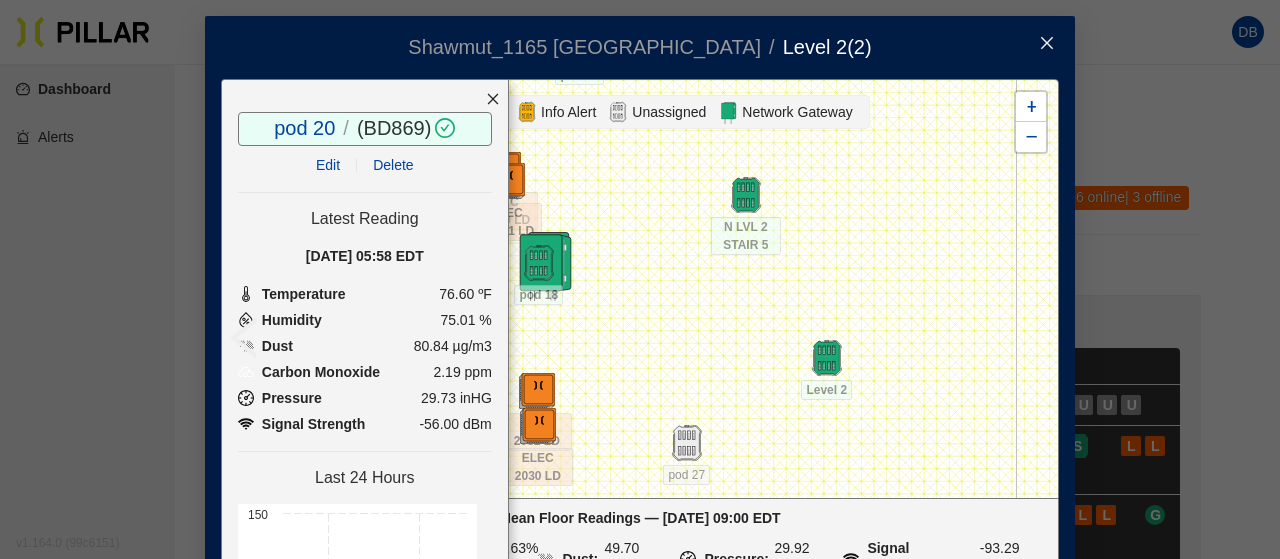 click at bounding box center (493, 99) 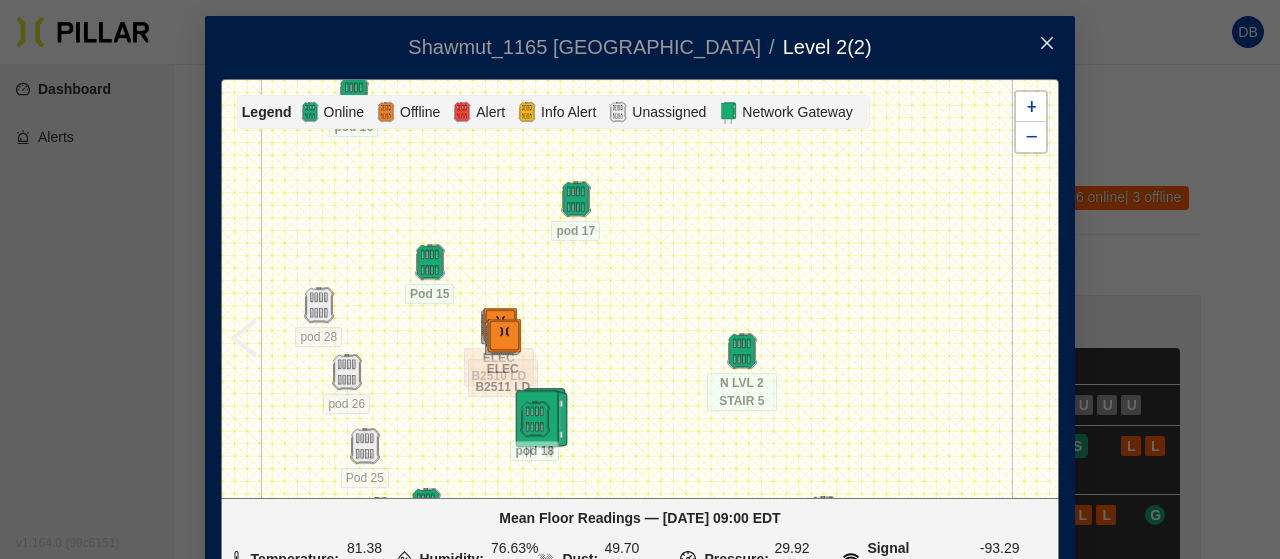 drag, startPoint x: 421, startPoint y: 237, endPoint x: 417, endPoint y: 393, distance: 156.05127 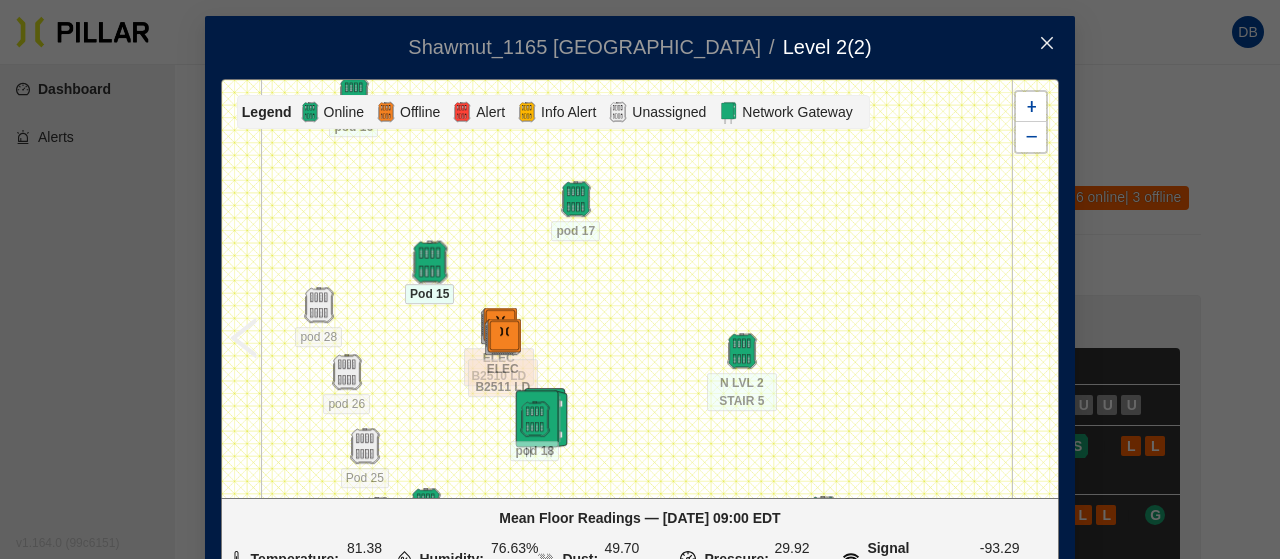 click at bounding box center (429, 262) 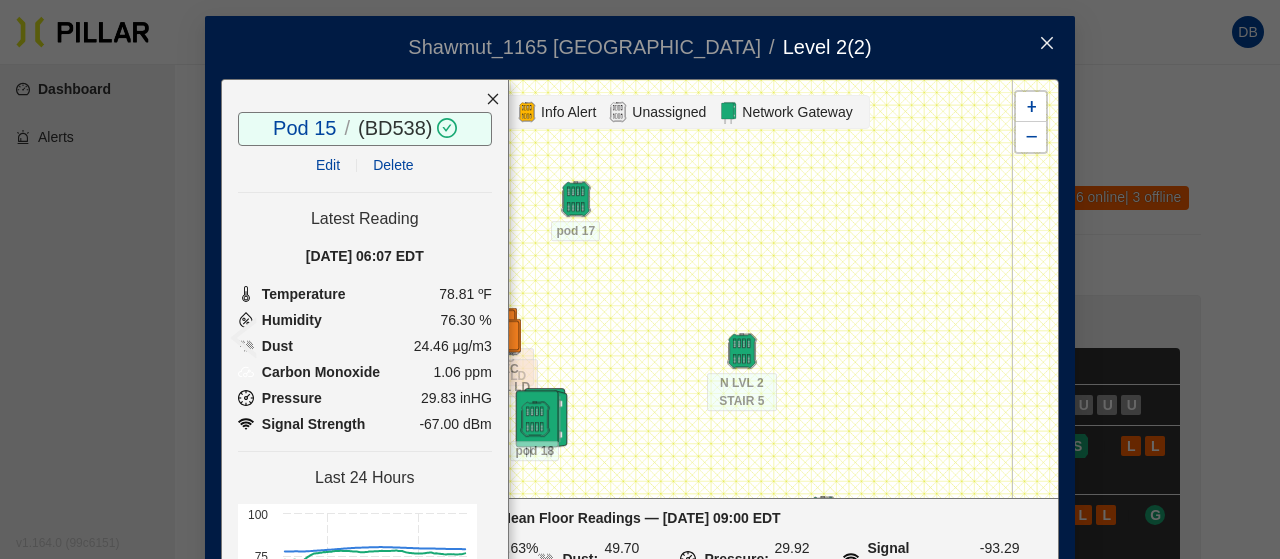click 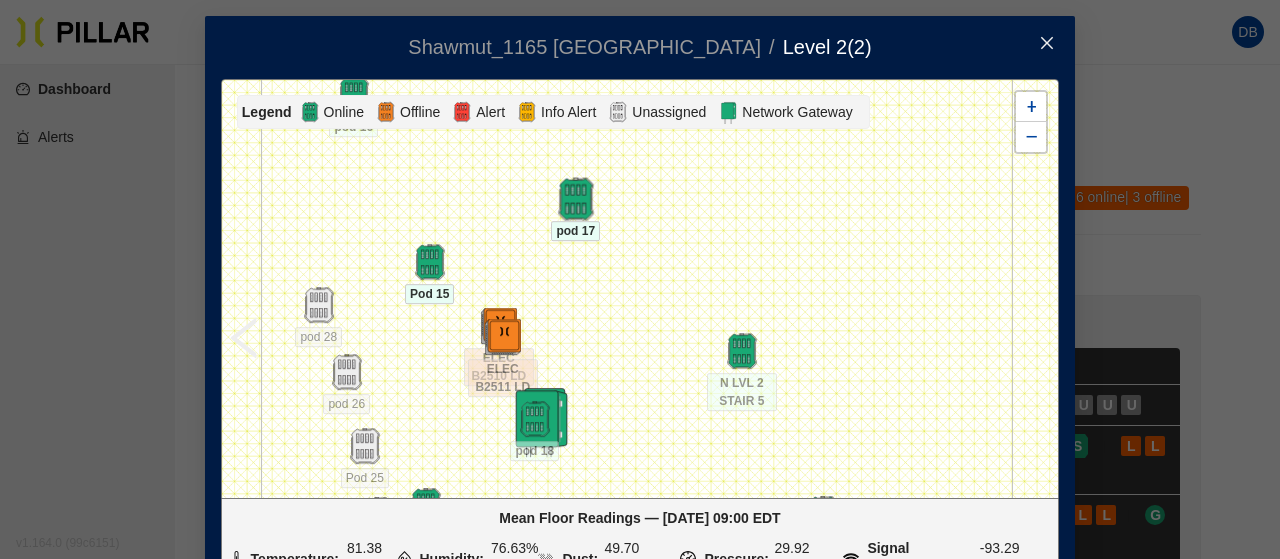 click at bounding box center [575, 199] 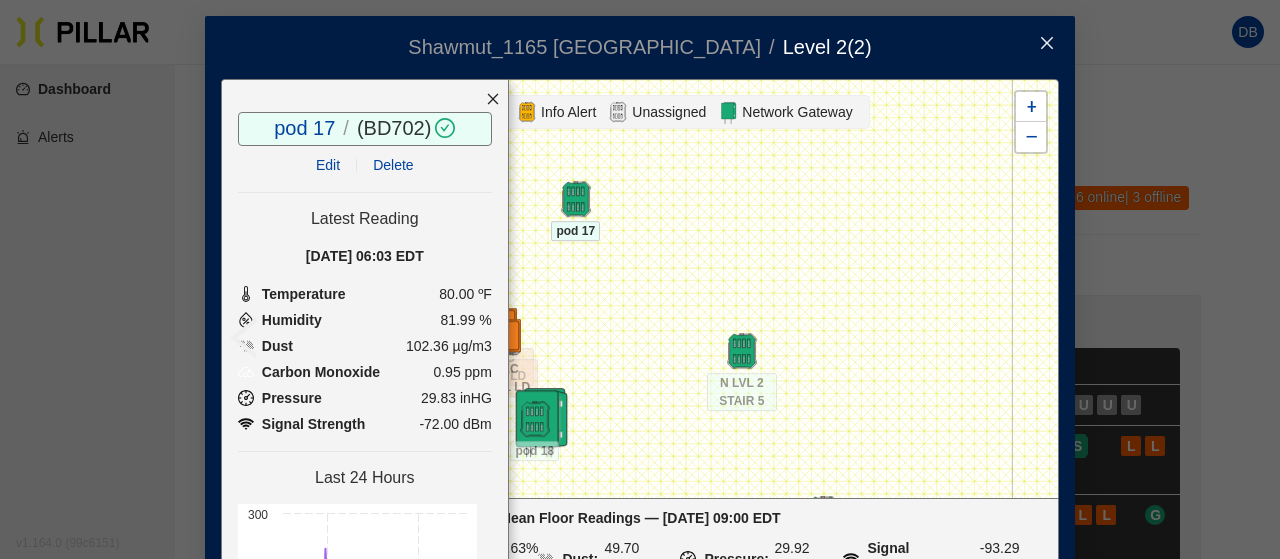 click 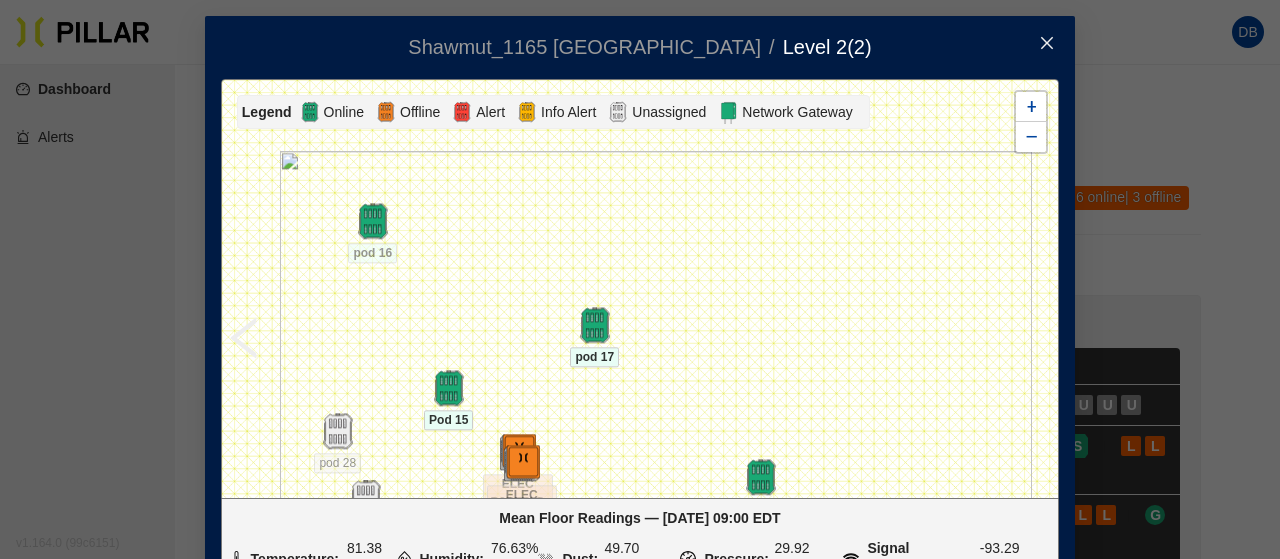 drag, startPoint x: 440, startPoint y: 286, endPoint x: 448, endPoint y: 338, distance: 52.611786 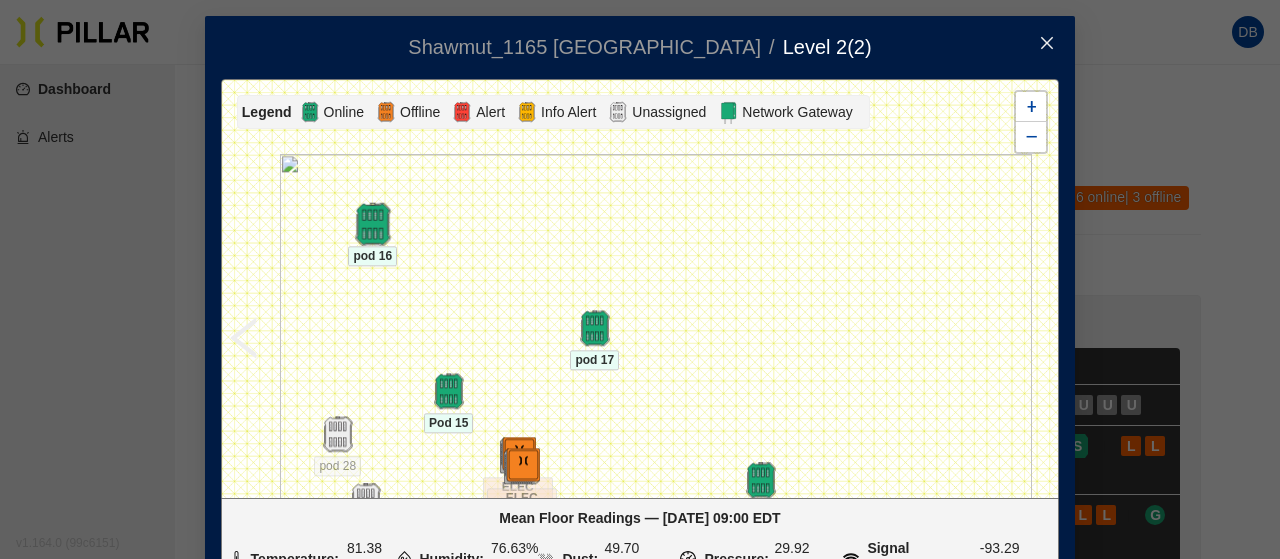 click at bounding box center [372, 224] 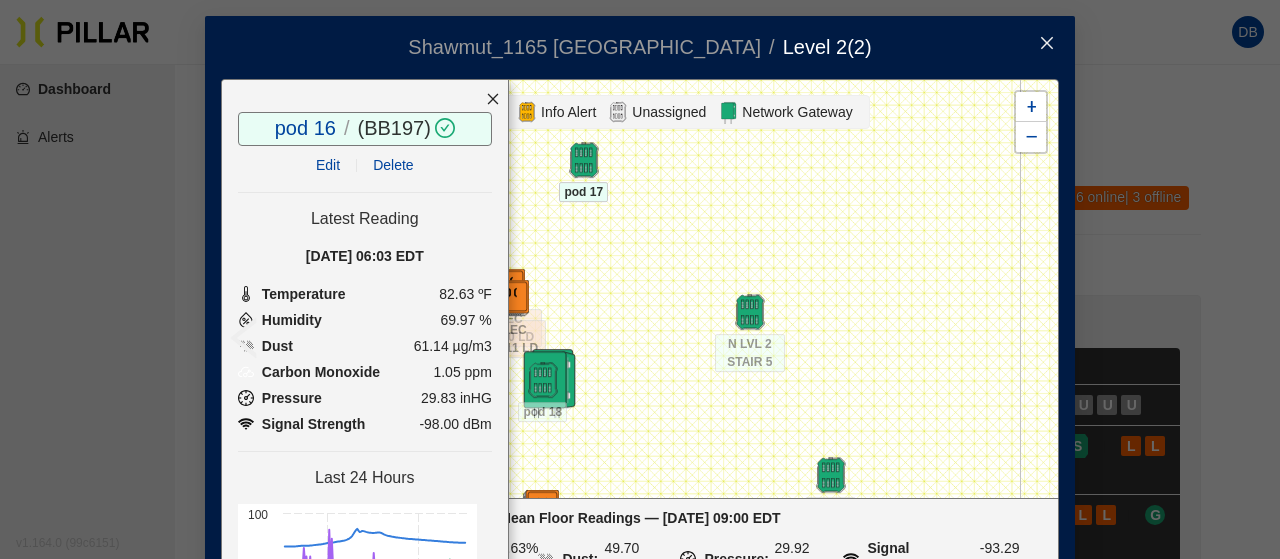 drag, startPoint x: 583, startPoint y: 255, endPoint x: 572, endPoint y: 87, distance: 168.35974 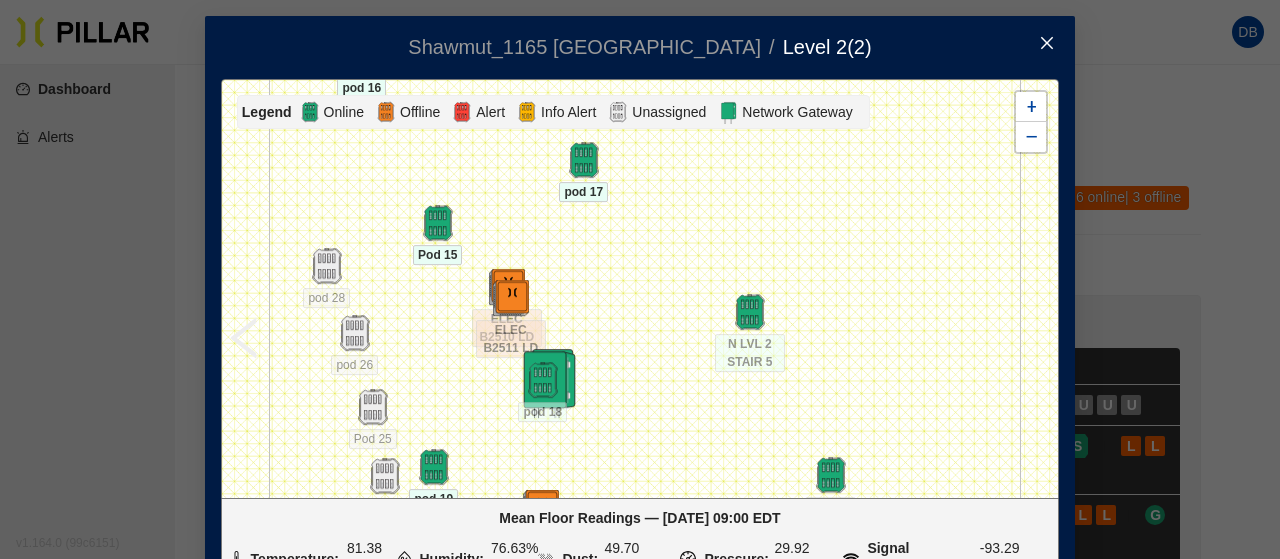 click 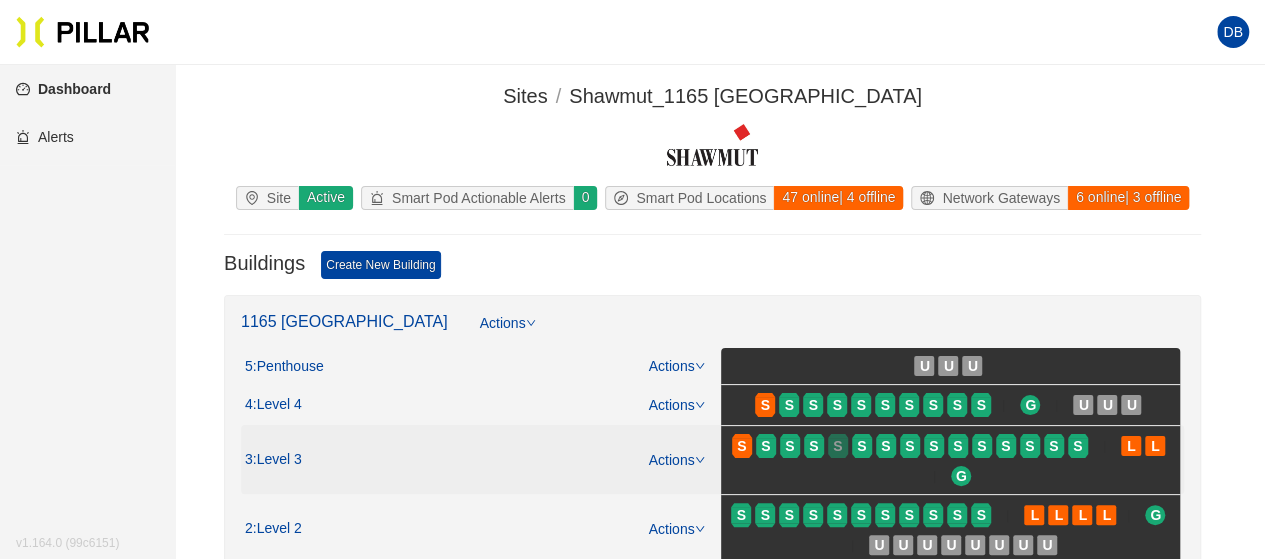 click on "S" at bounding box center [837, 446] 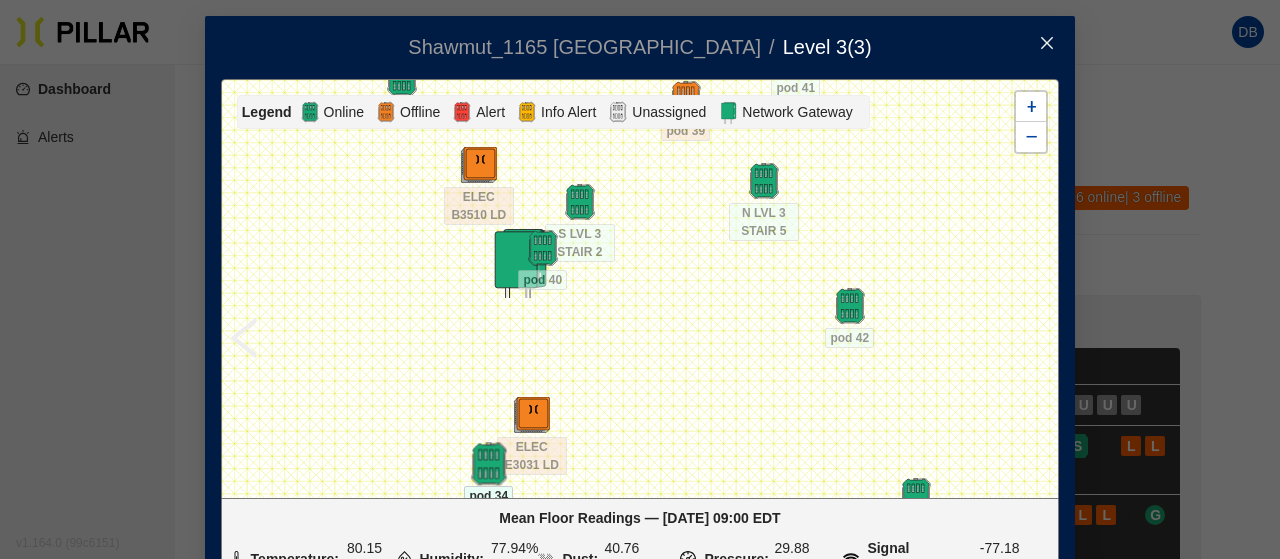 click on "ELEC B3510 LD
ELEC E3031 LD
N LVL 3 Area D
N LVL 3 Area D (2)
N LVL 3 STAIR 4
N LVL 3 STAIR 5
pod 33
pod 34
pod 35
pod 37
pod 39
+" at bounding box center (640, 288) 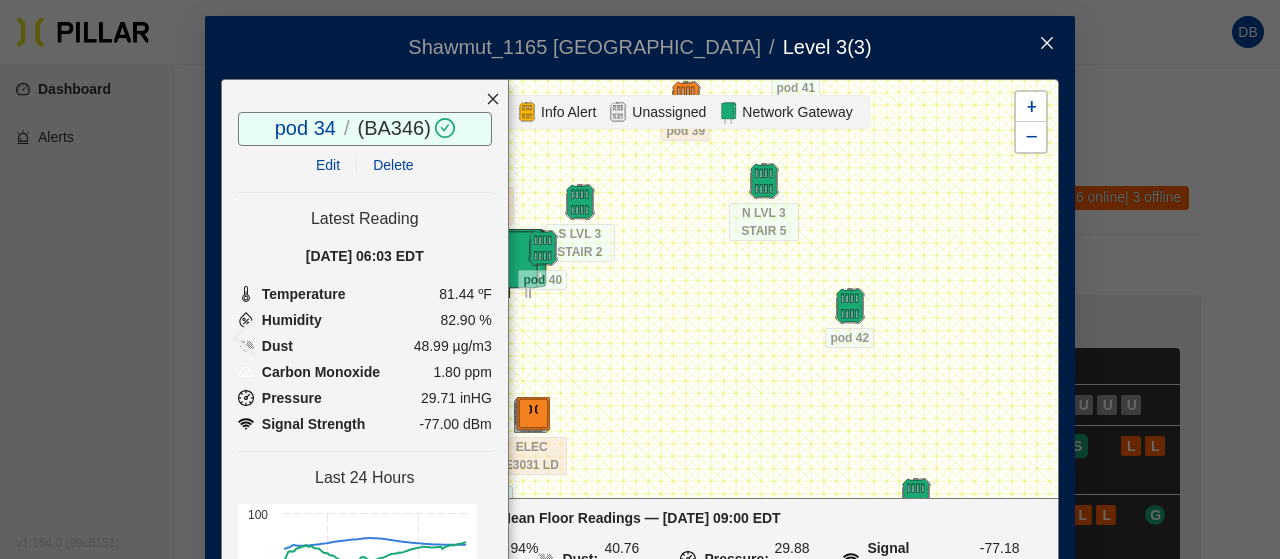 click 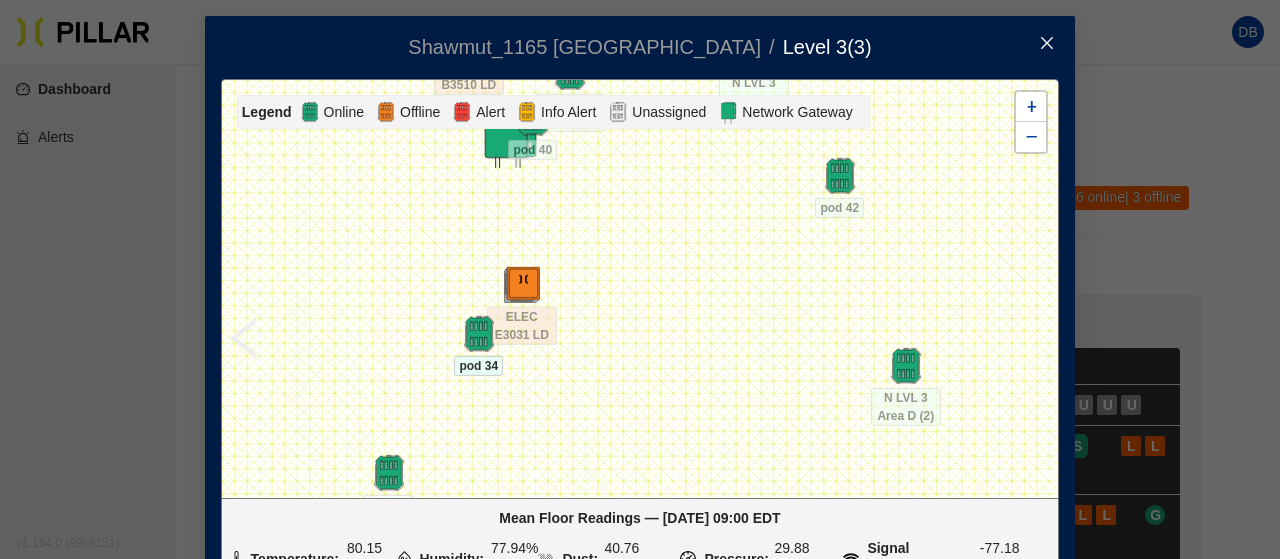 drag, startPoint x: 640, startPoint y: 317, endPoint x: 640, endPoint y: 203, distance: 114 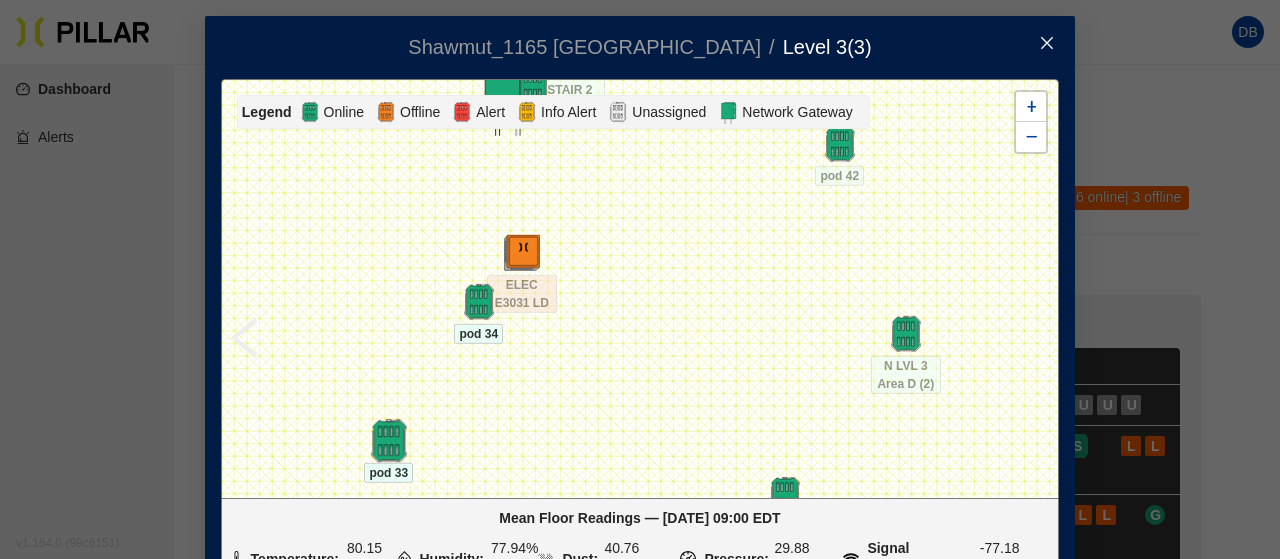 click at bounding box center [388, 441] 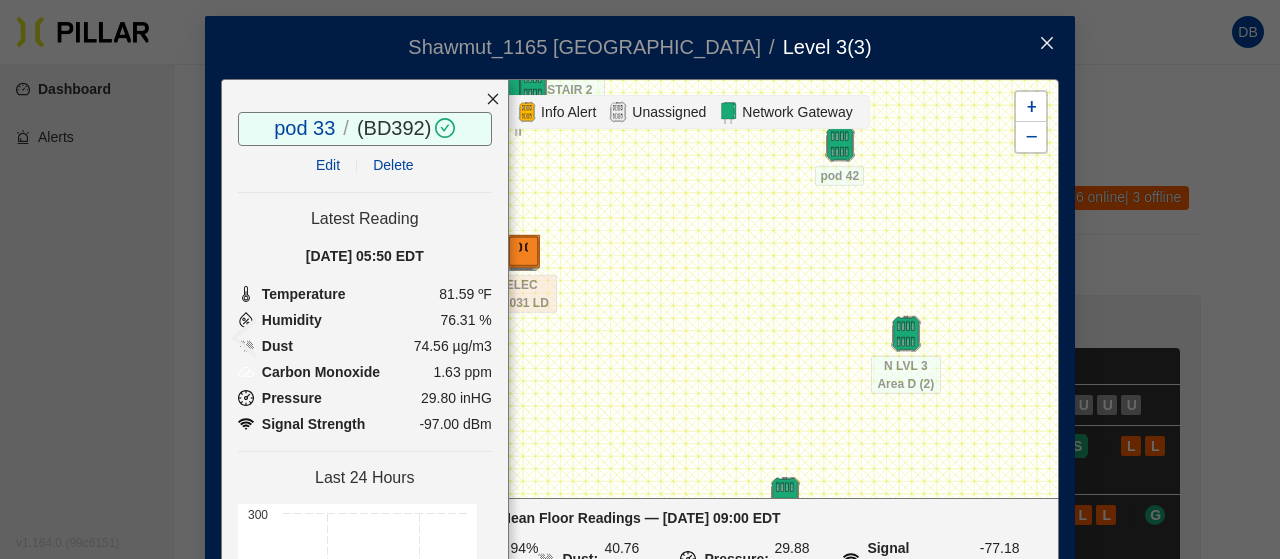 click 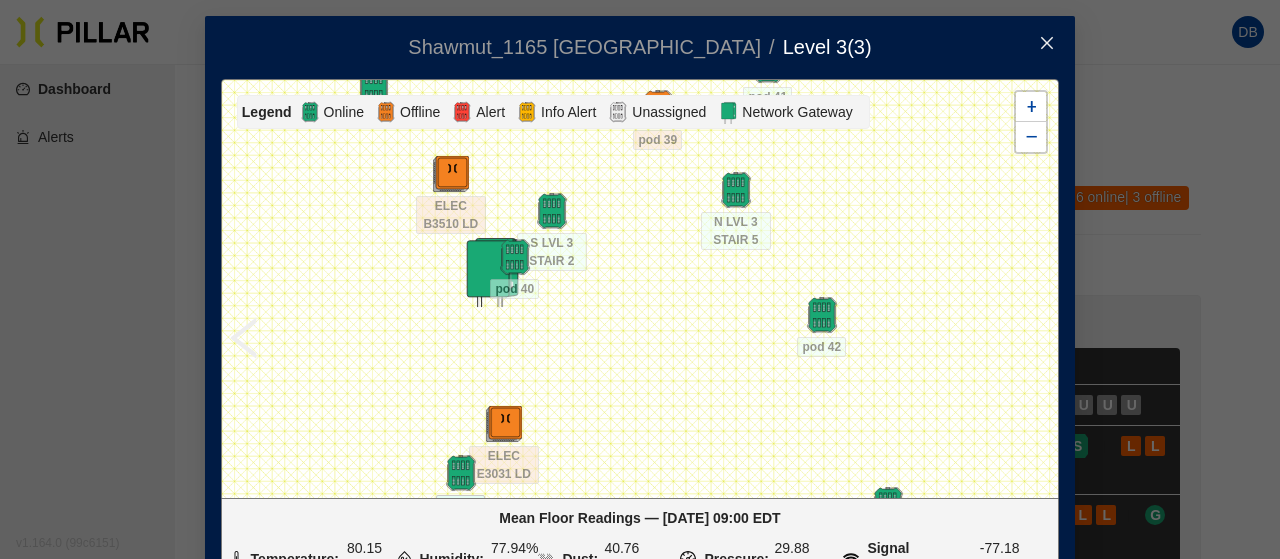 drag, startPoint x: 646, startPoint y: 268, endPoint x: 572, endPoint y: 397, distance: 148.71785 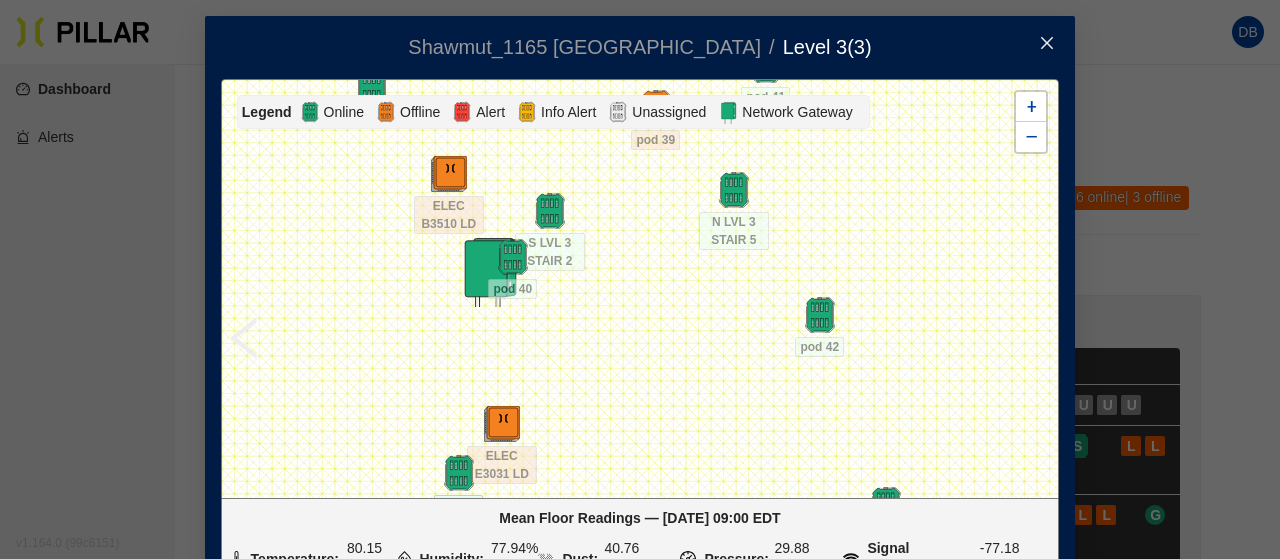 drag, startPoint x: 335, startPoint y: 301, endPoint x: 352, endPoint y: 452, distance: 151.95393 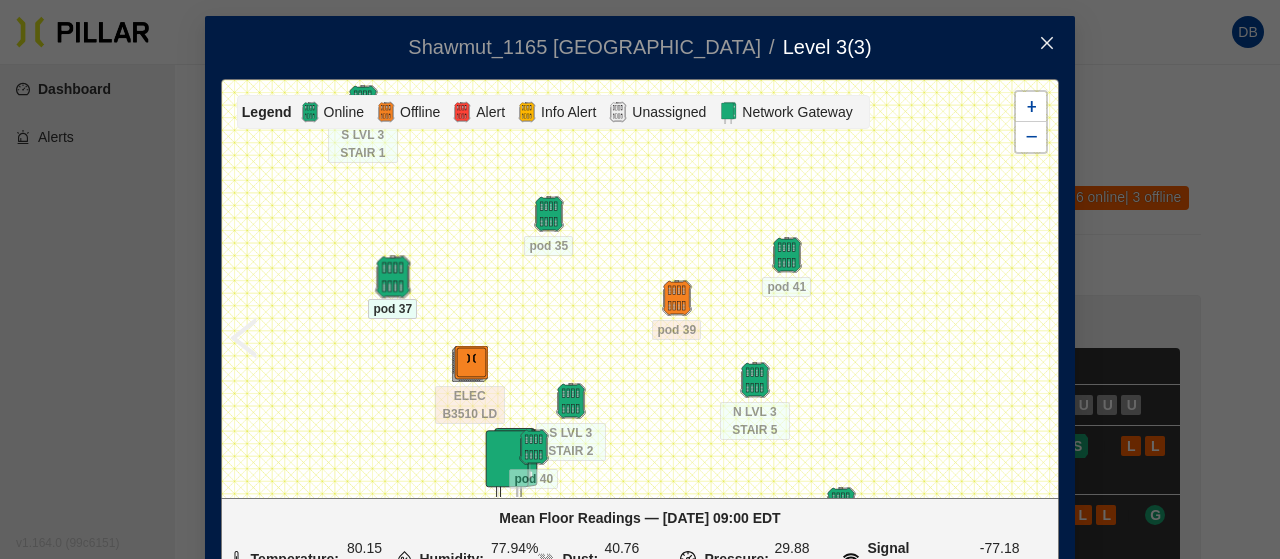 click at bounding box center (392, 277) 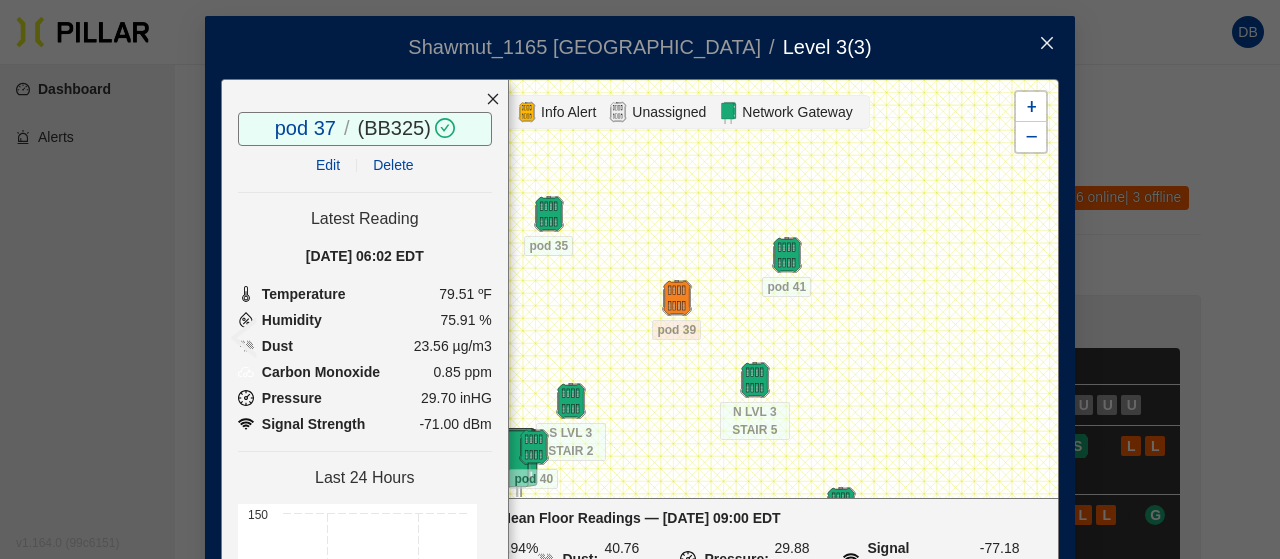 click 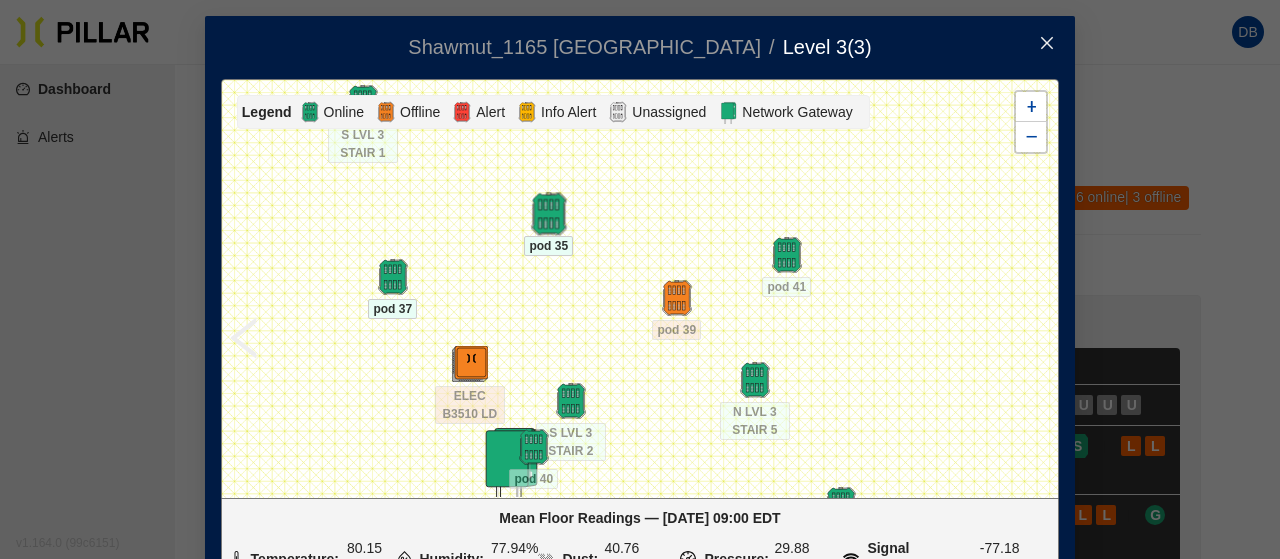 click at bounding box center [548, 214] 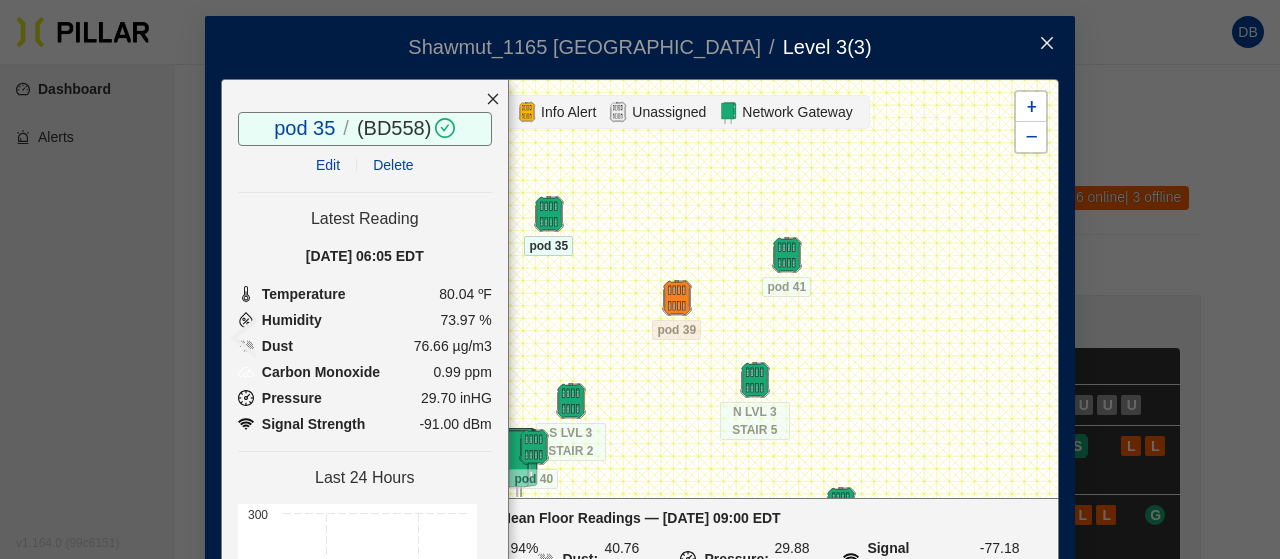 click 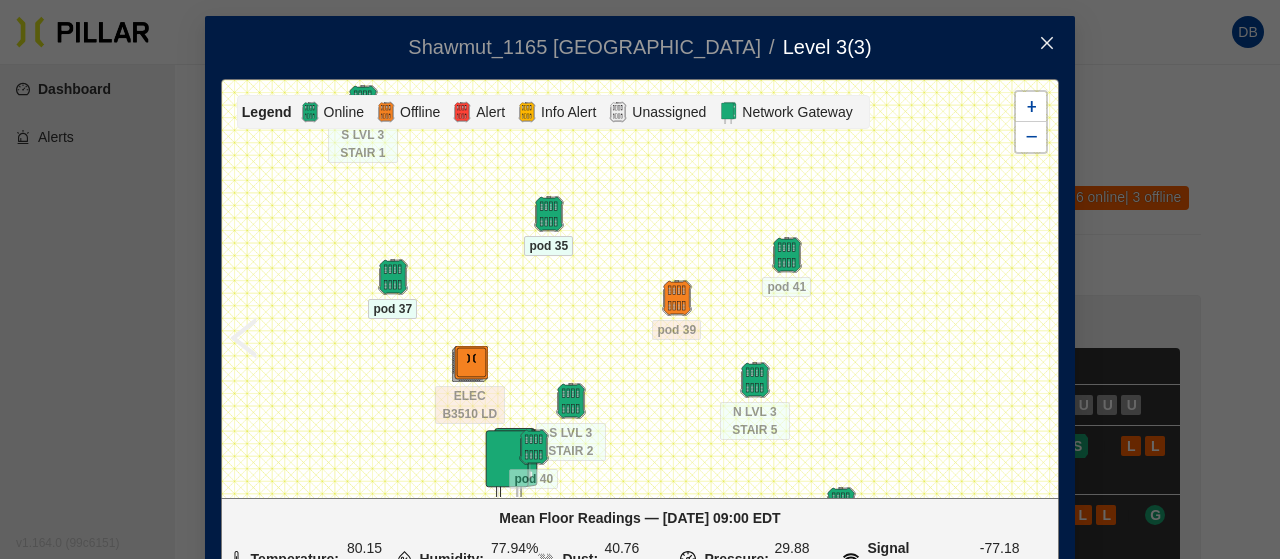 drag, startPoint x: 409, startPoint y: 220, endPoint x: 433, endPoint y: 375, distance: 156.84706 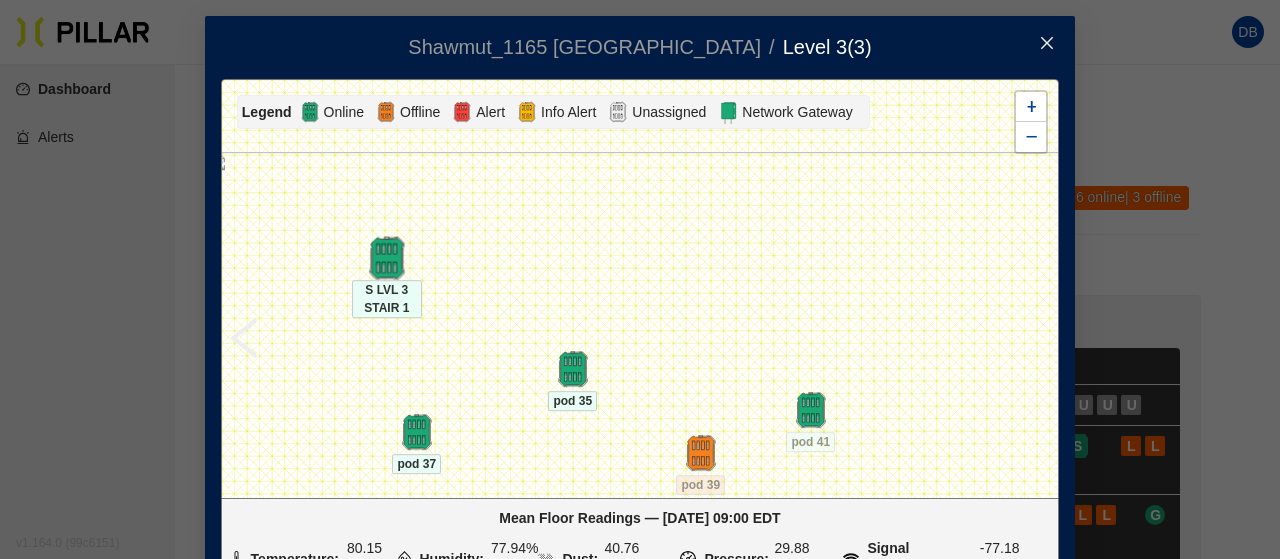 click at bounding box center (386, 258) 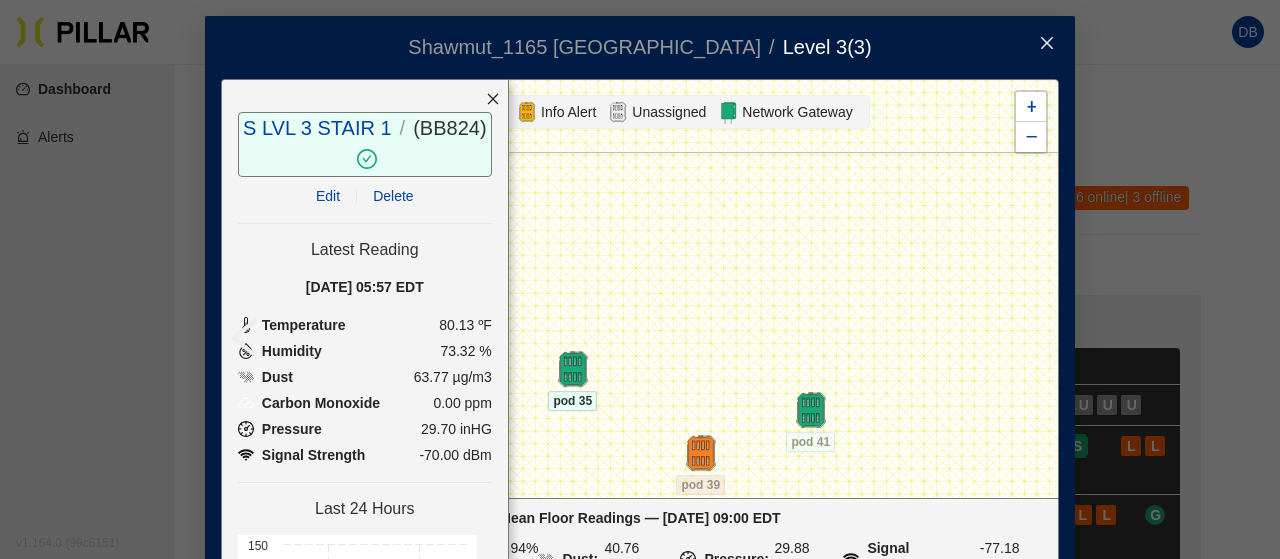 click 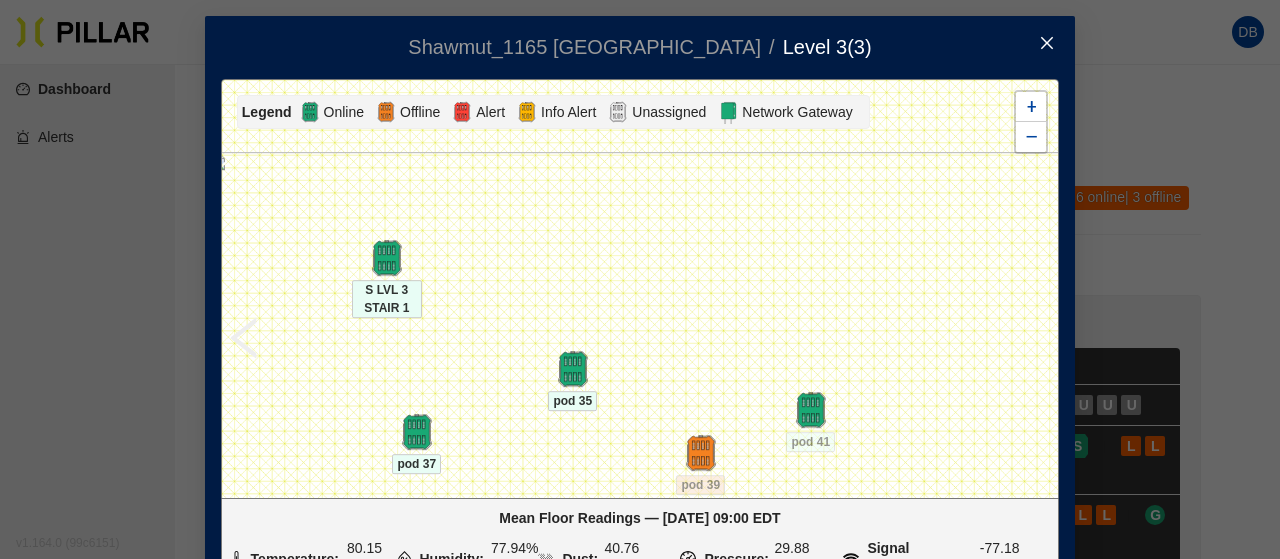 click 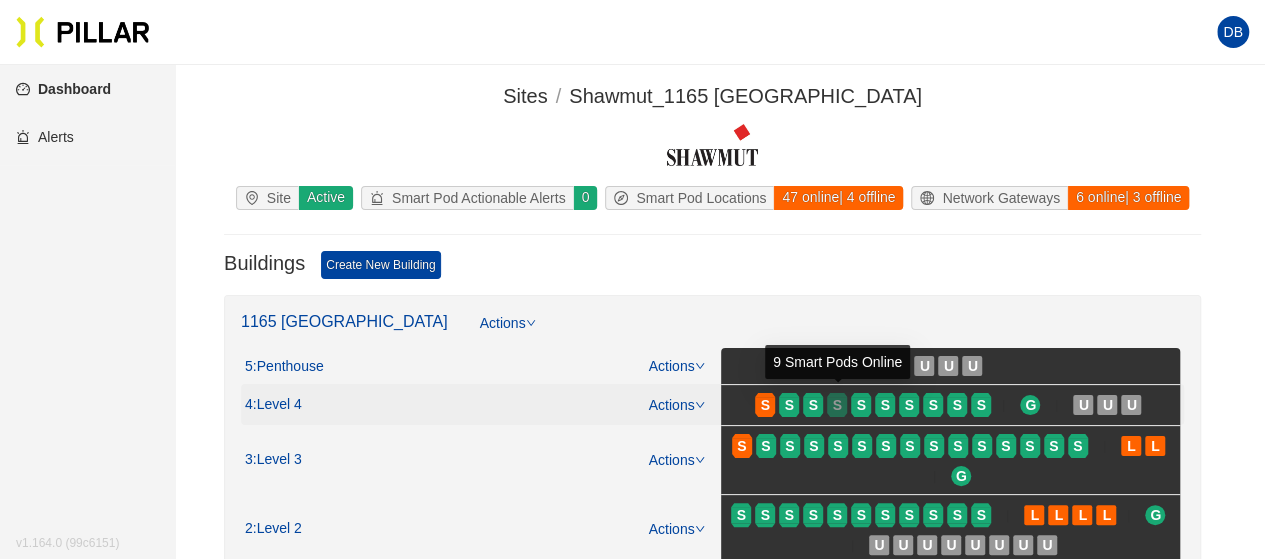 click at bounding box center (837, 415) 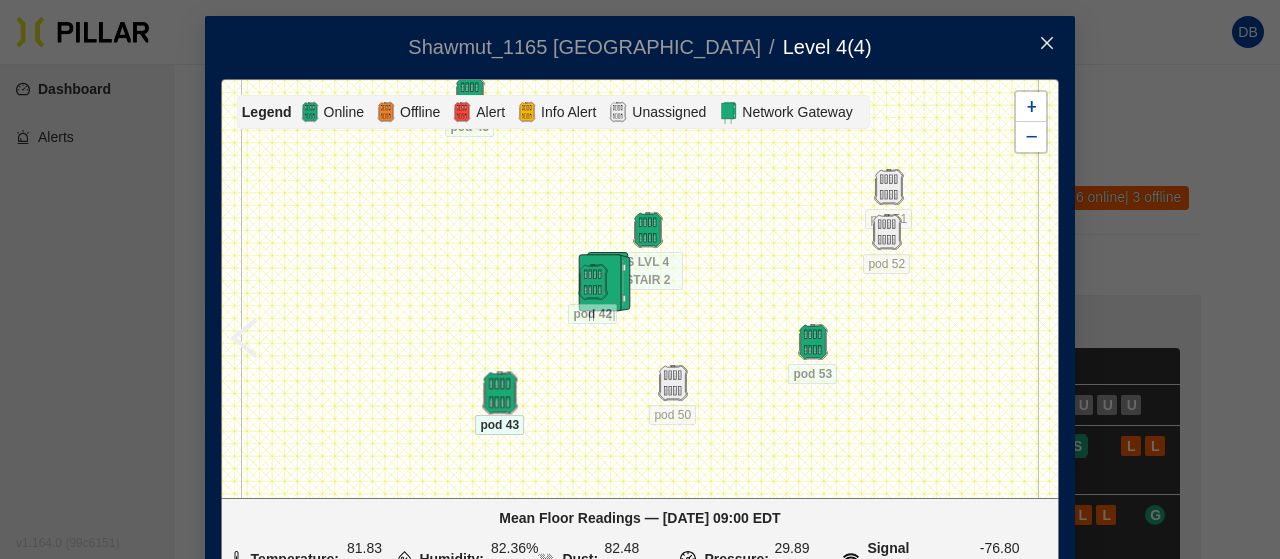 click at bounding box center (499, 393) 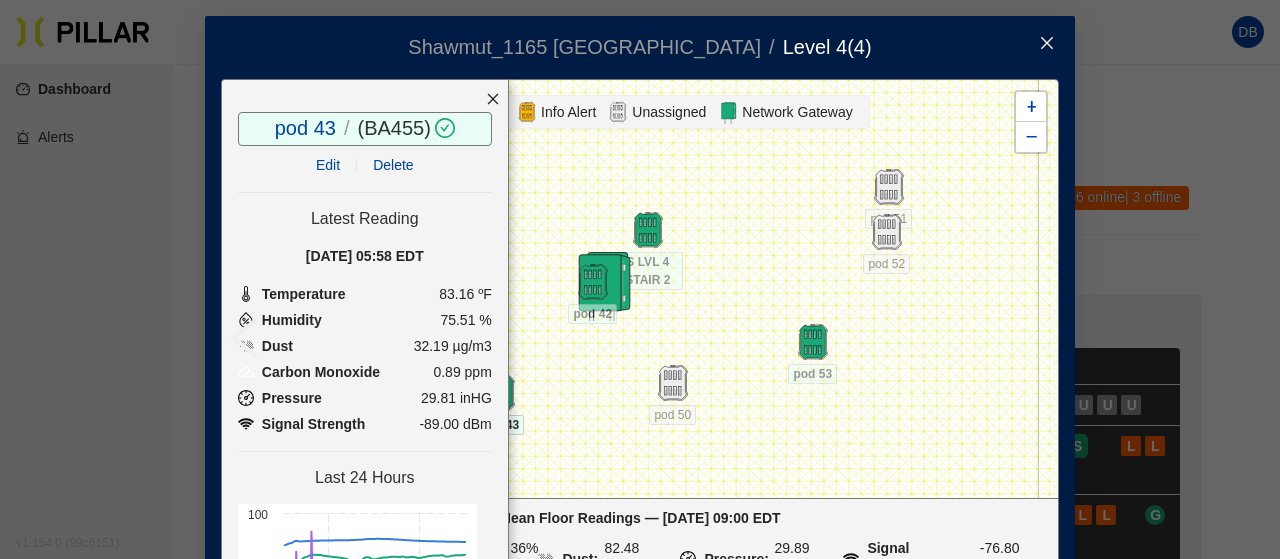 click at bounding box center [493, 99] 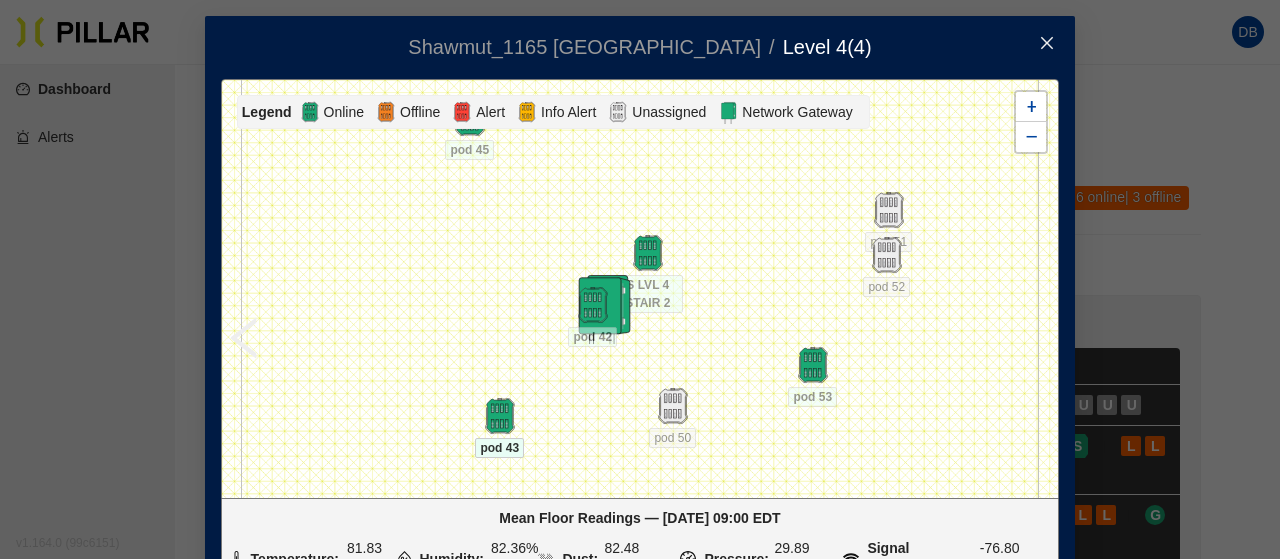drag, startPoint x: 448, startPoint y: 218, endPoint x: 435, endPoint y: 366, distance: 148.56985 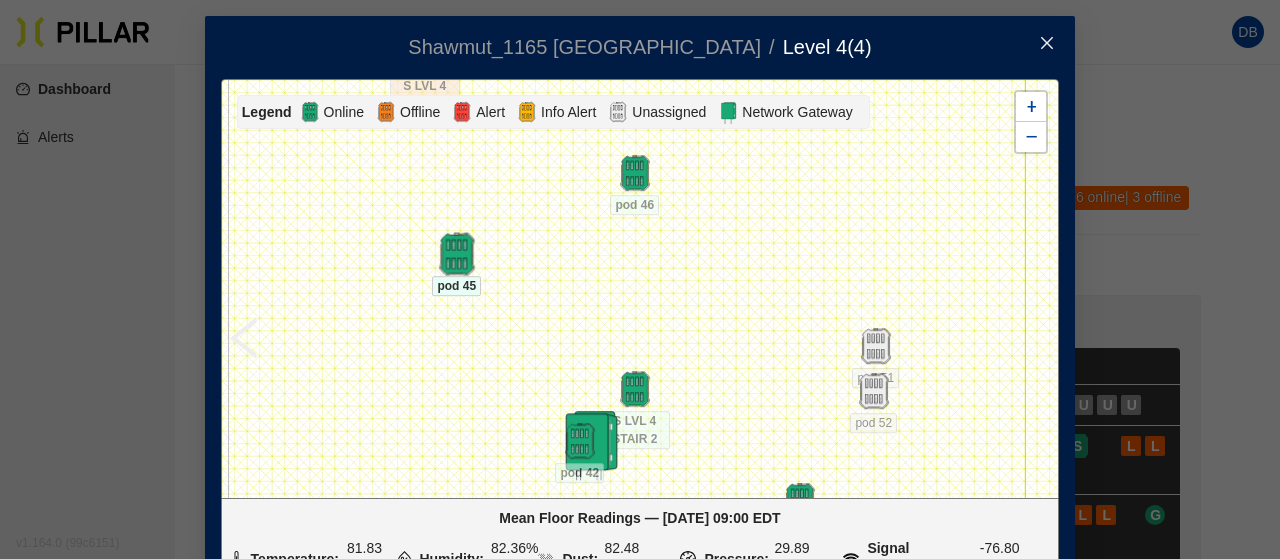 click at bounding box center (456, 254) 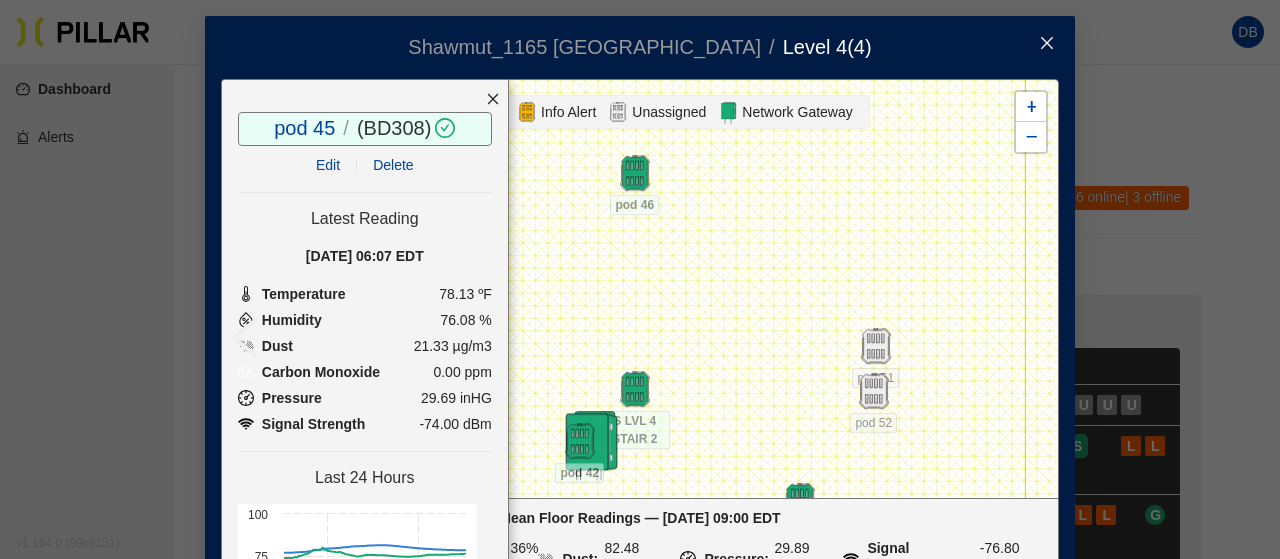 click 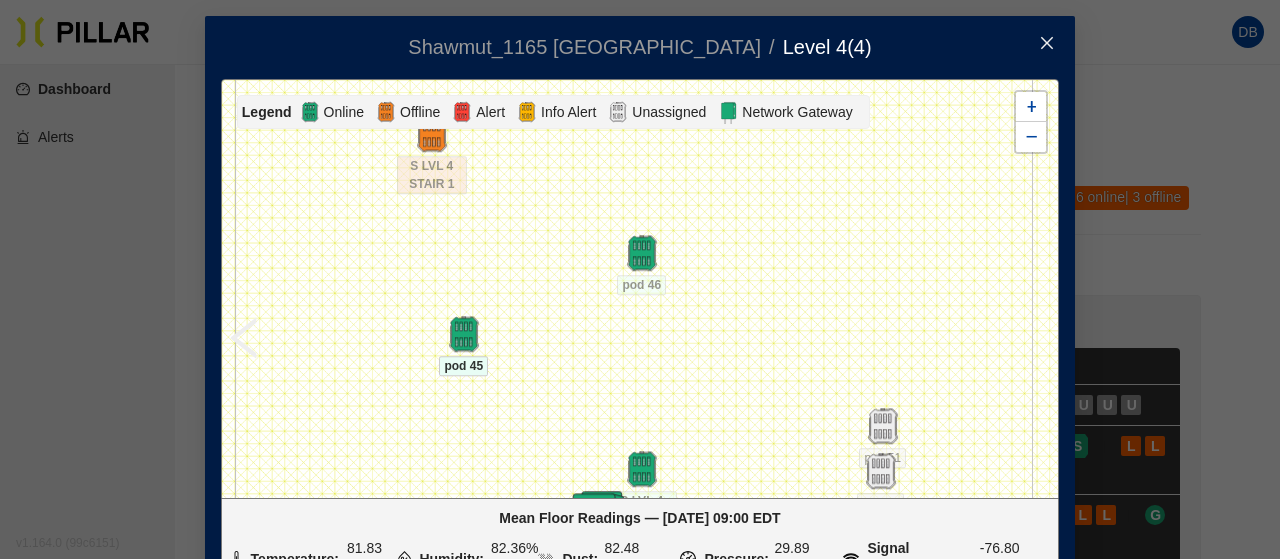 drag, startPoint x: 473, startPoint y: 234, endPoint x: 480, endPoint y: 314, distance: 80.305664 